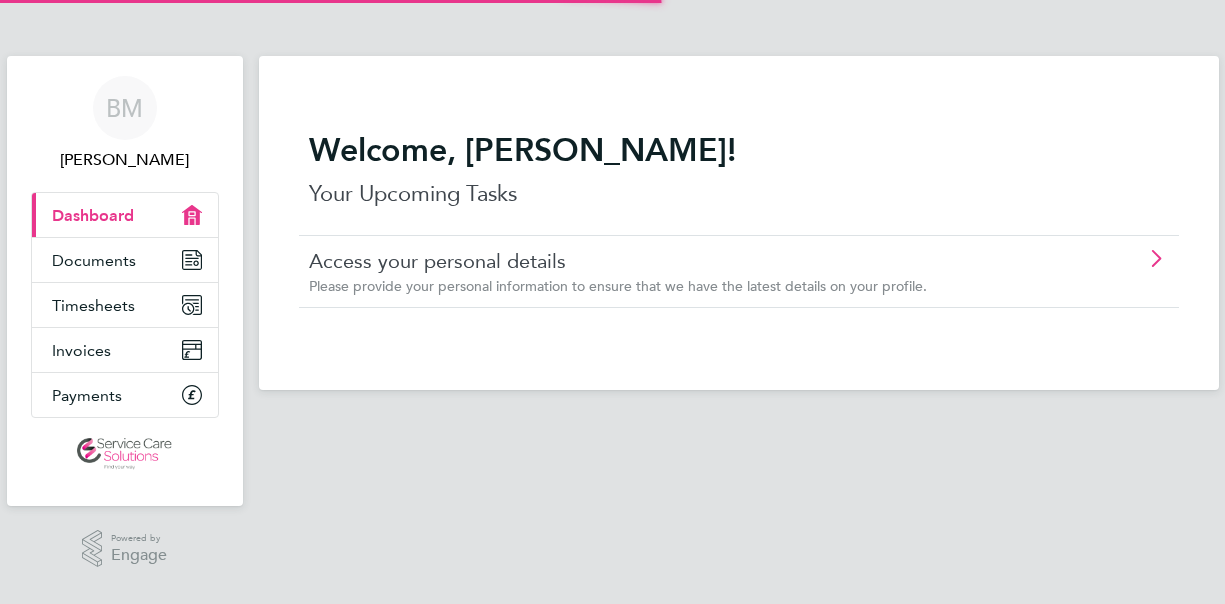 scroll, scrollTop: 0, scrollLeft: 0, axis: both 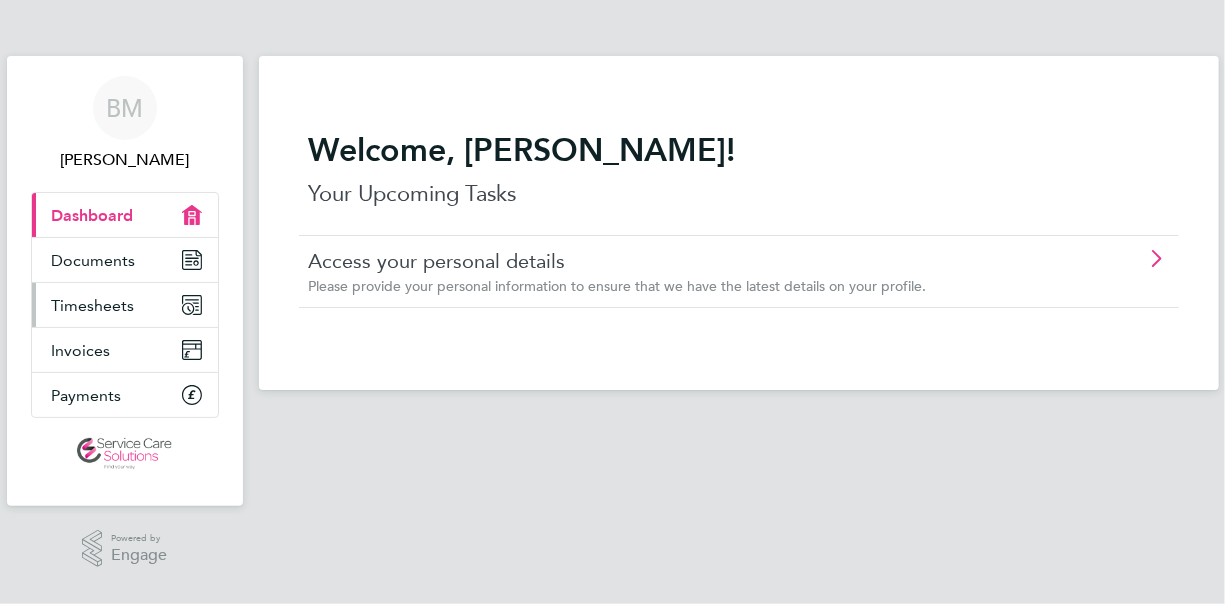 click on "Timesheets" at bounding box center [93, 305] 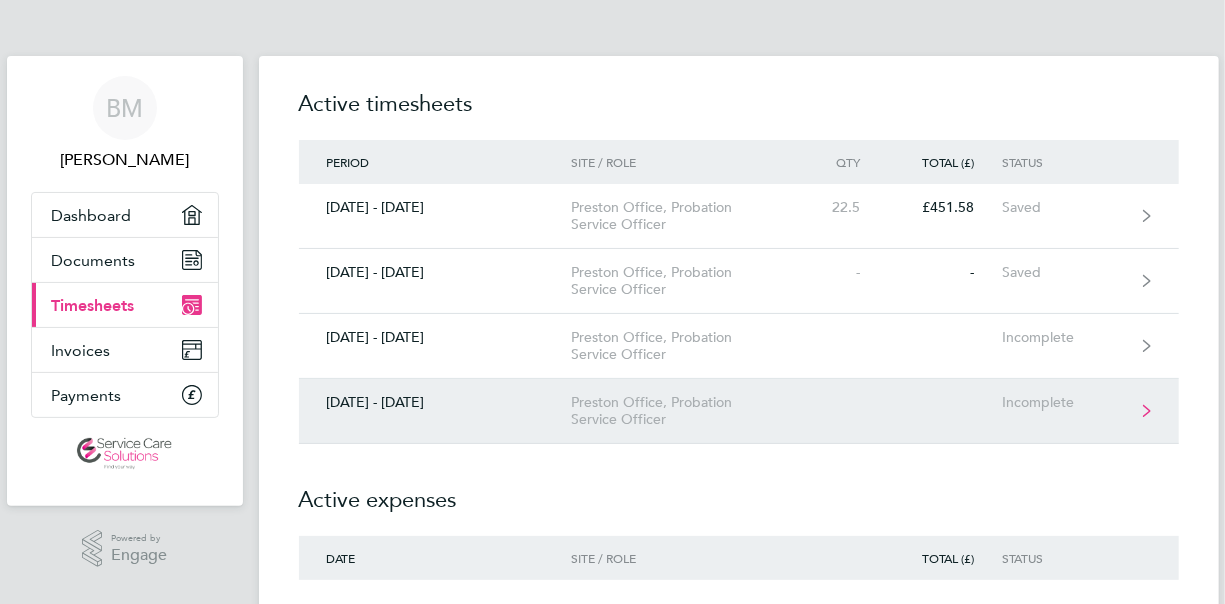 click on "Preston Office, Probation Service Officer" 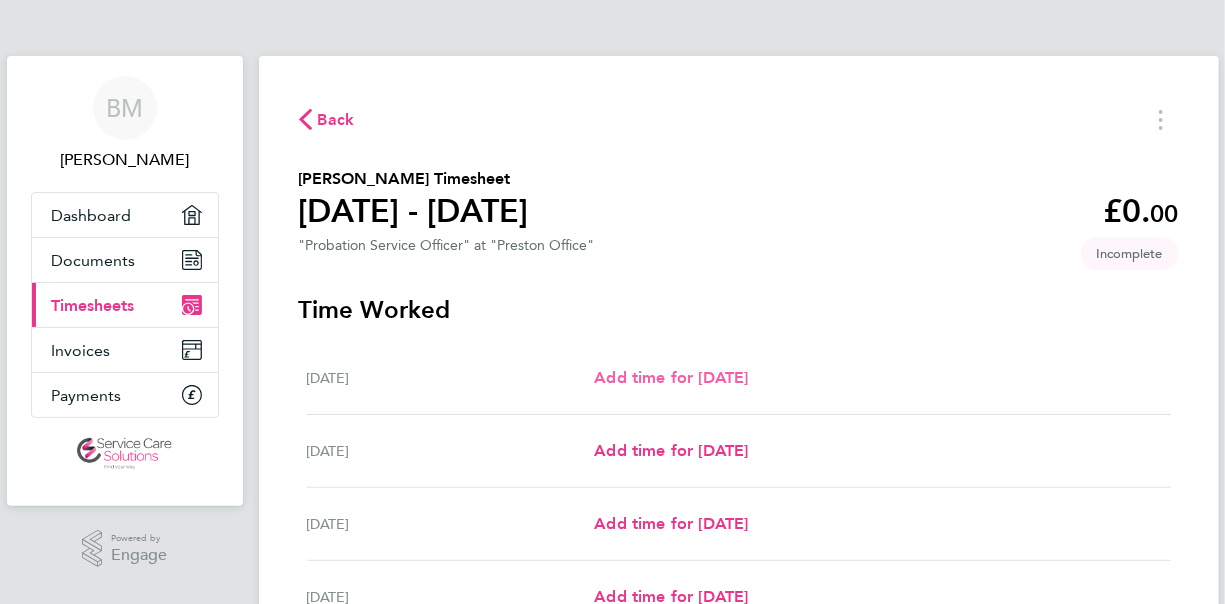 click on "Add time for [DATE]" at bounding box center (671, 377) 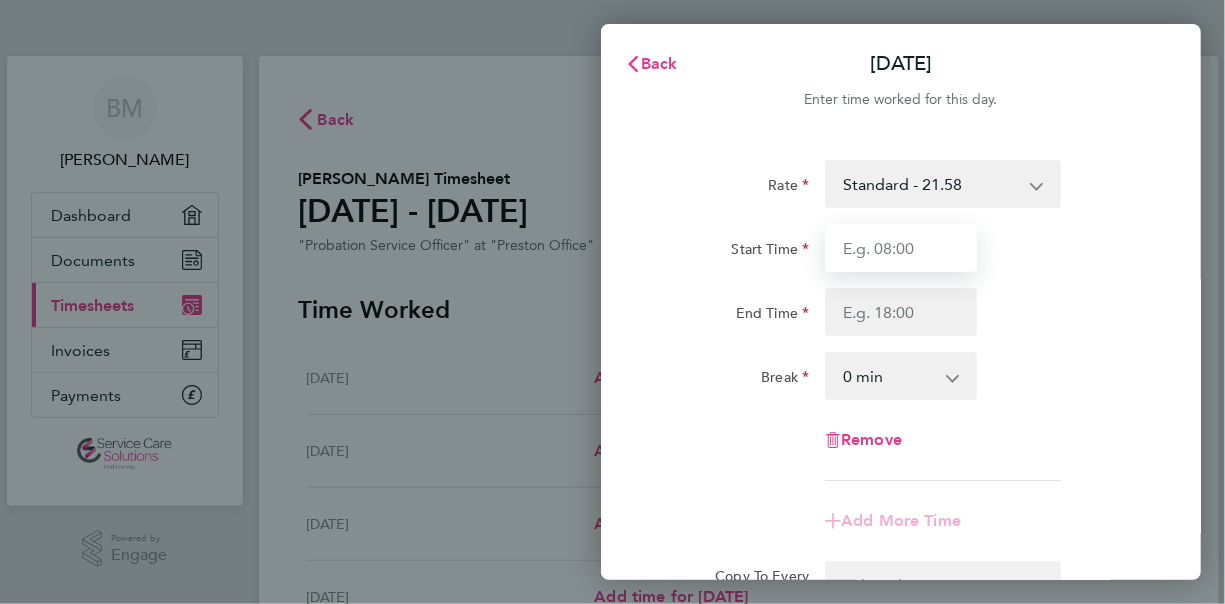 click on "Start Time" at bounding box center (901, 248) 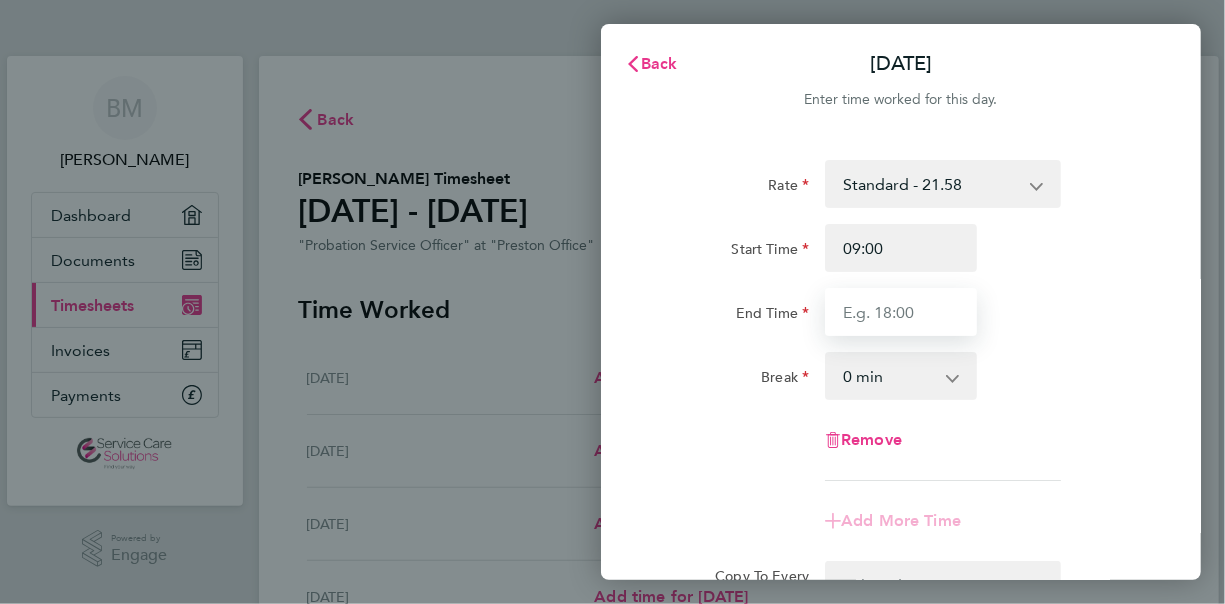 type on "17:00" 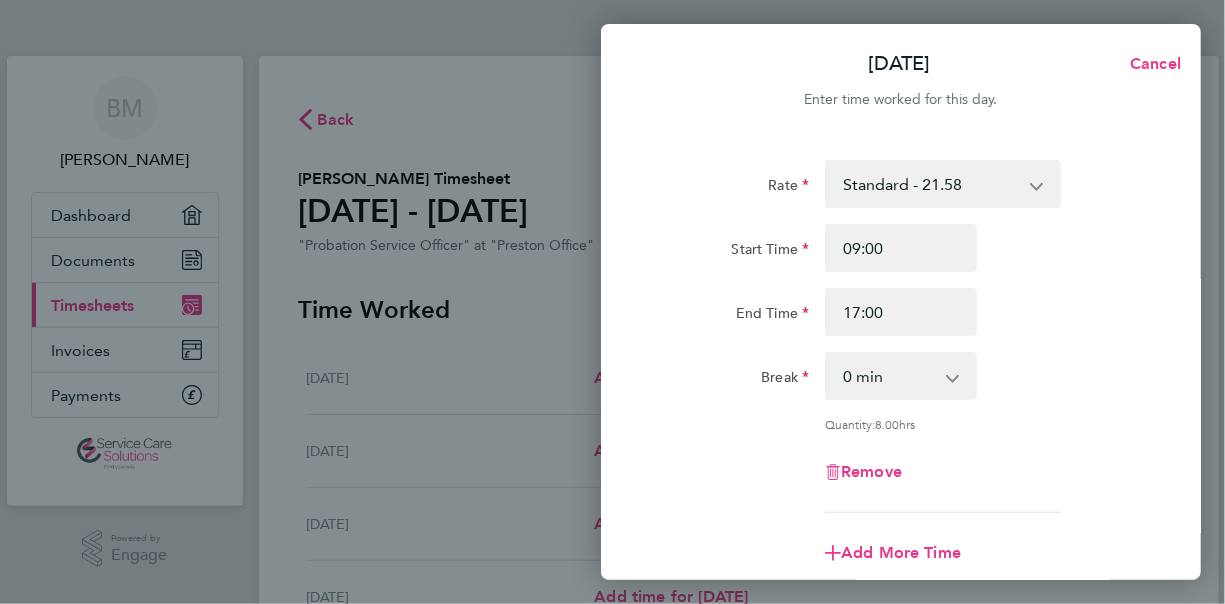 click on "0 min   15 min   30 min   45 min   60 min   75 min   90 min" at bounding box center (889, 376) 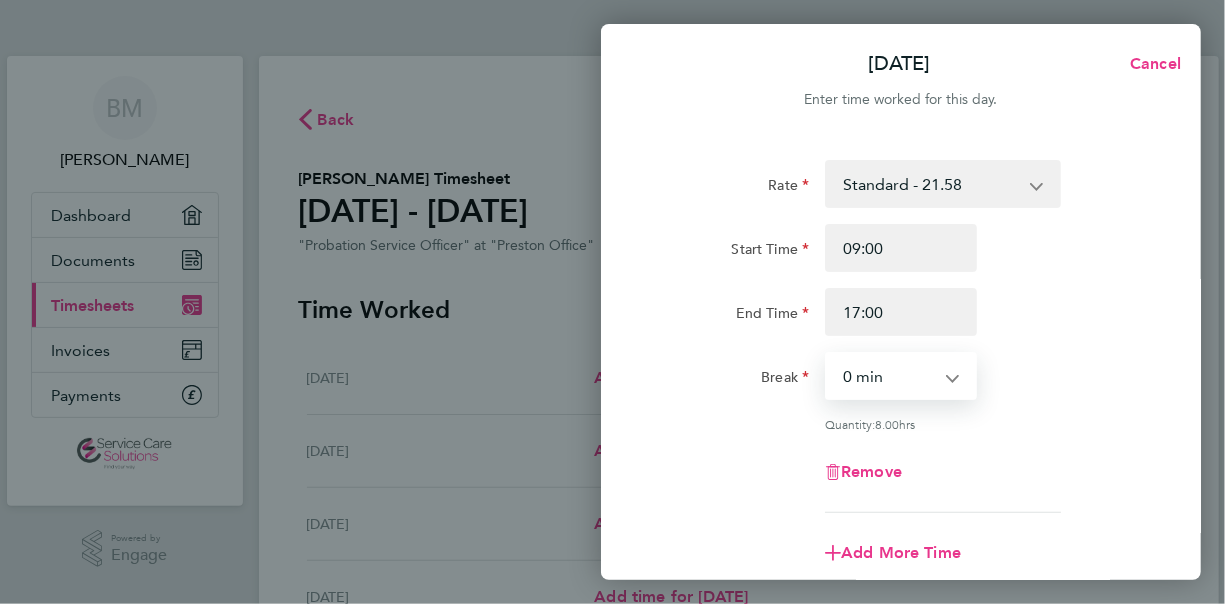 select on "30" 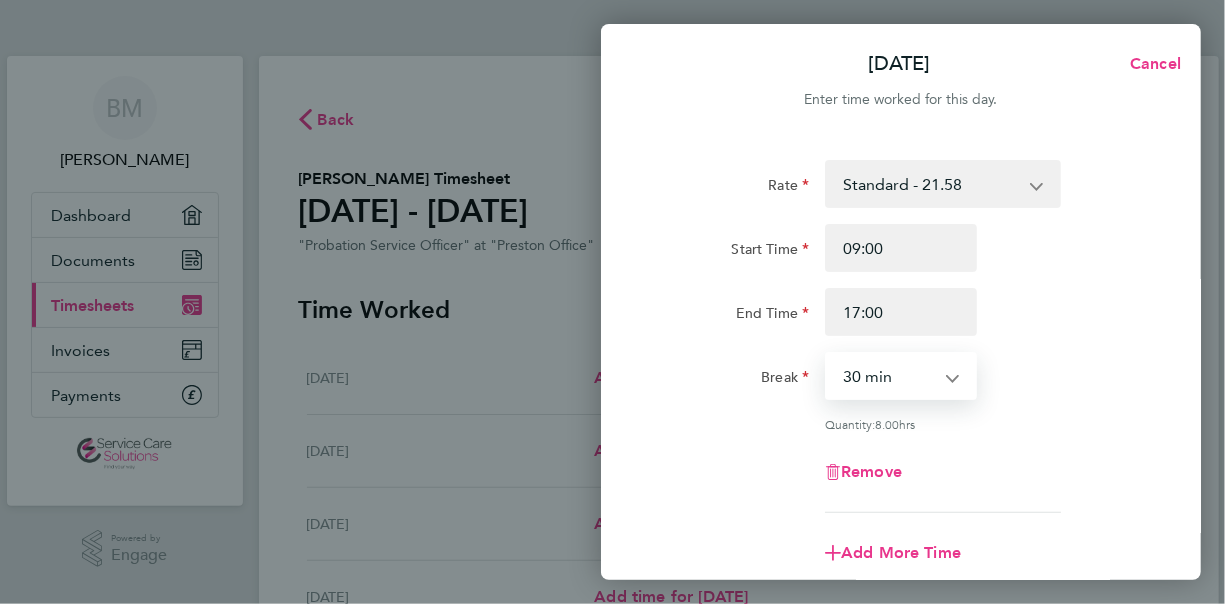 click on "0 min   15 min   30 min   45 min   60 min   75 min   90 min" at bounding box center [889, 376] 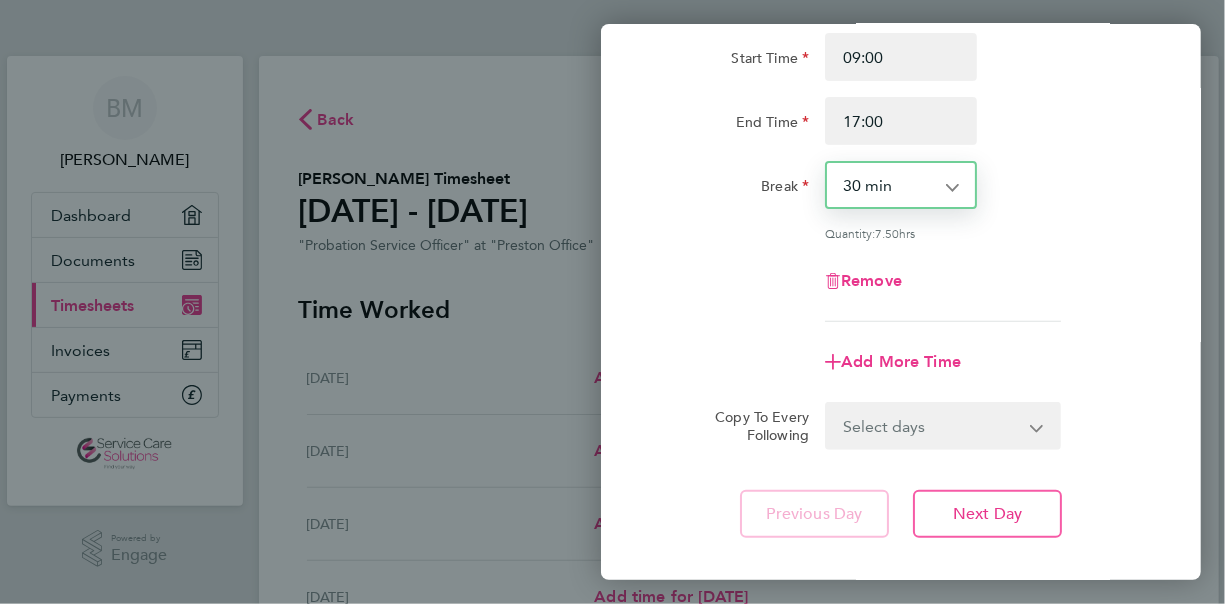 scroll, scrollTop: 200, scrollLeft: 0, axis: vertical 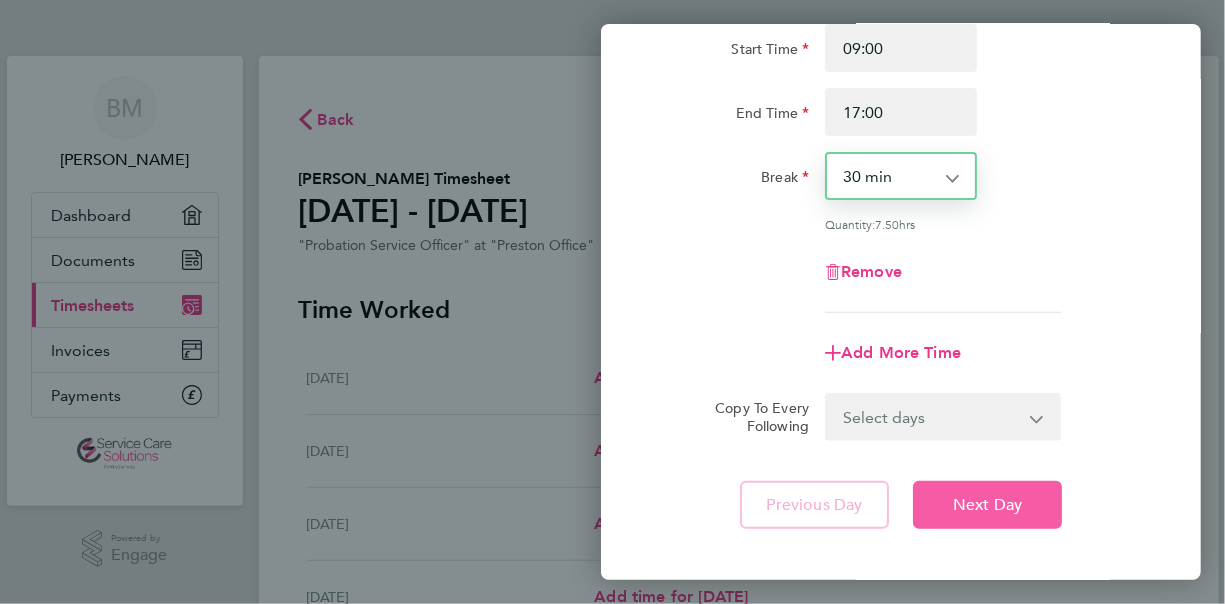 click on "Next Day" 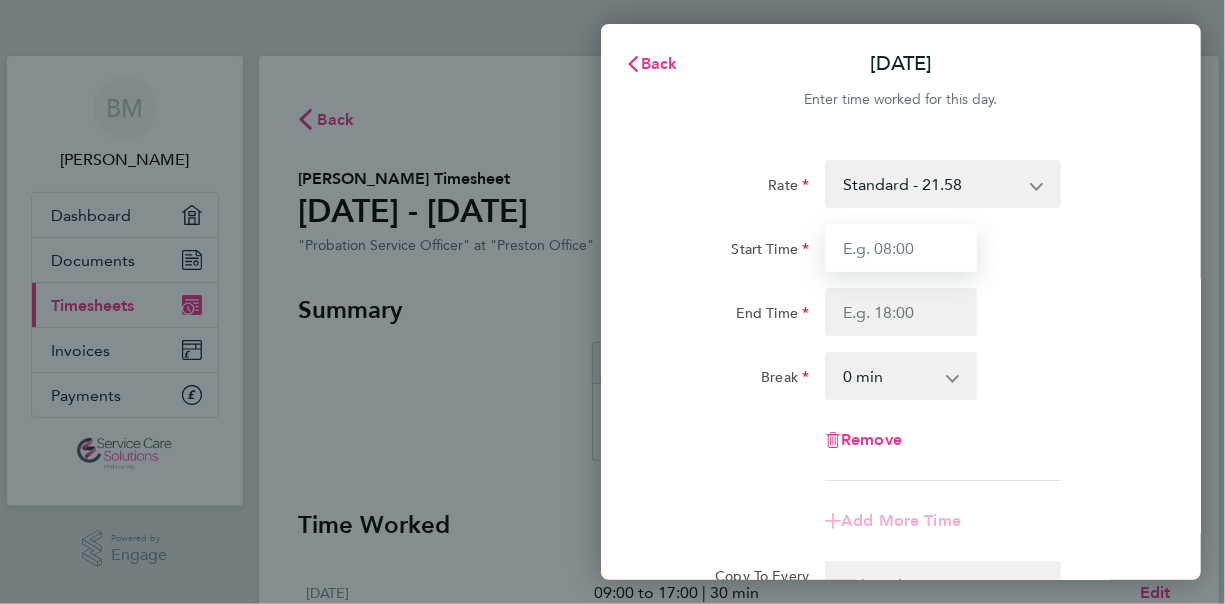 click on "Start Time" at bounding box center [901, 248] 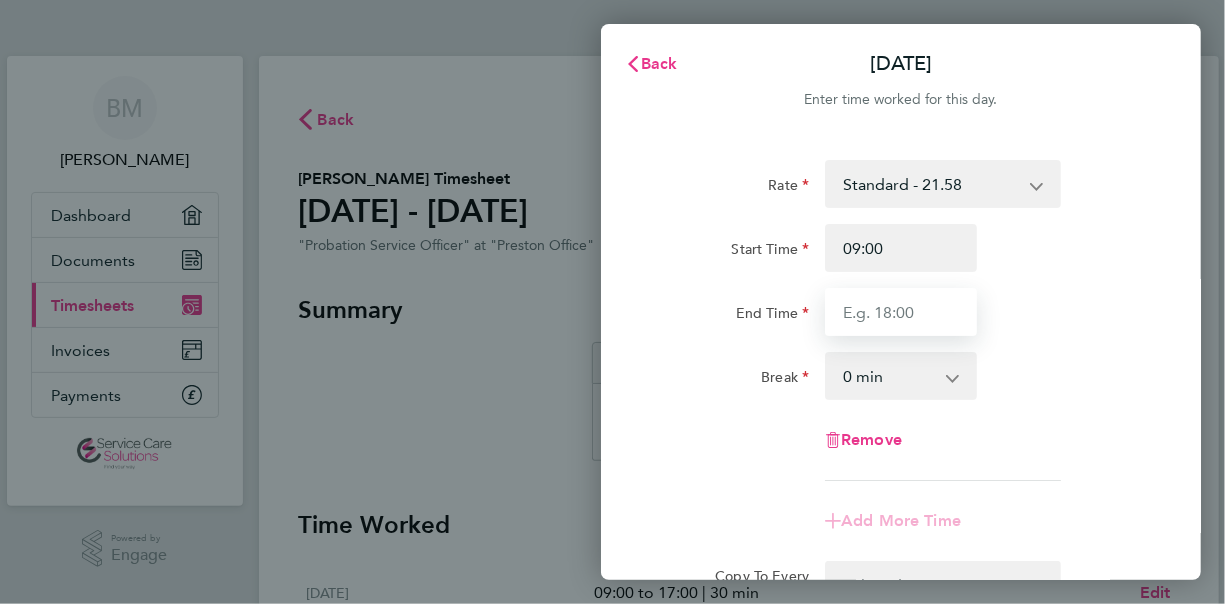 type on "17:00" 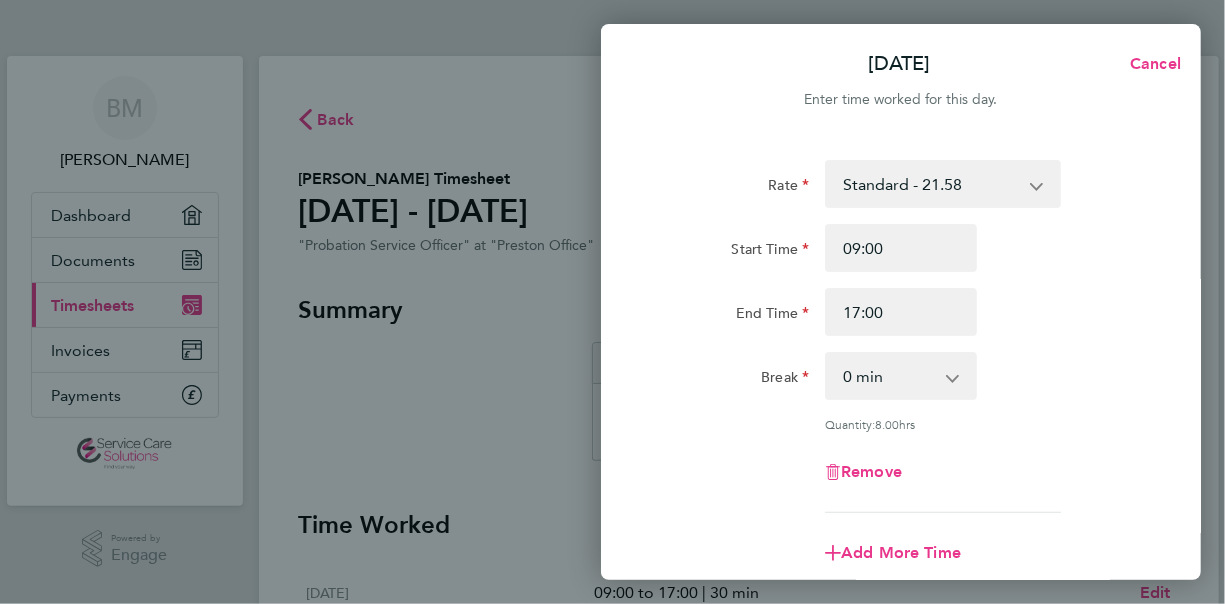 click on "0 min   15 min   30 min   45 min   60 min   75 min   90 min" at bounding box center [889, 376] 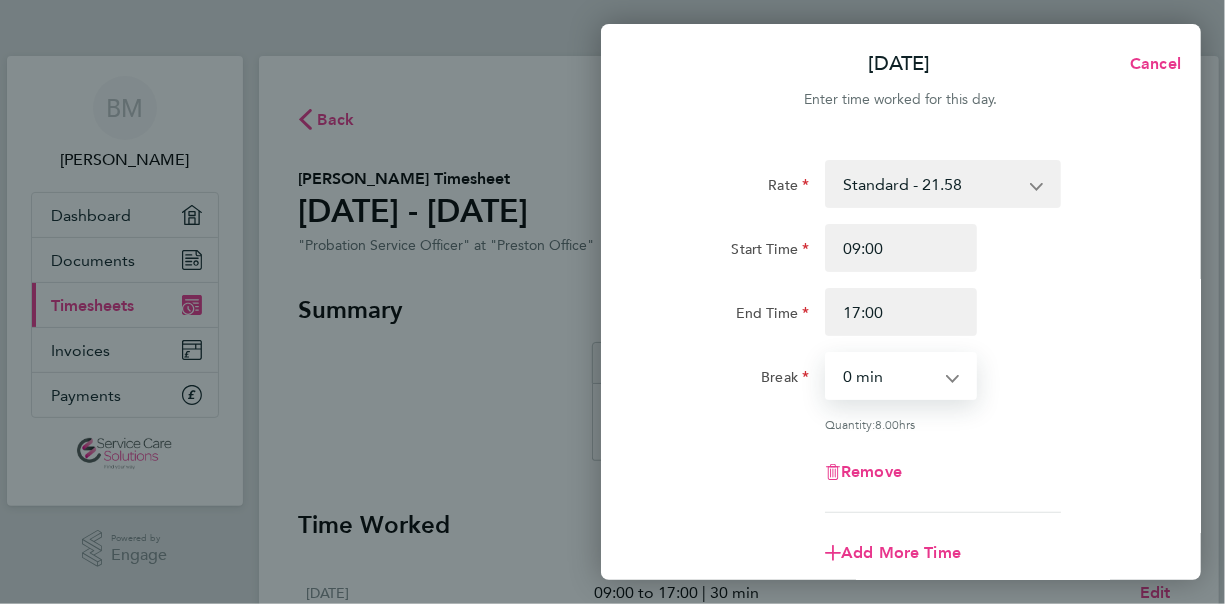 select on "30" 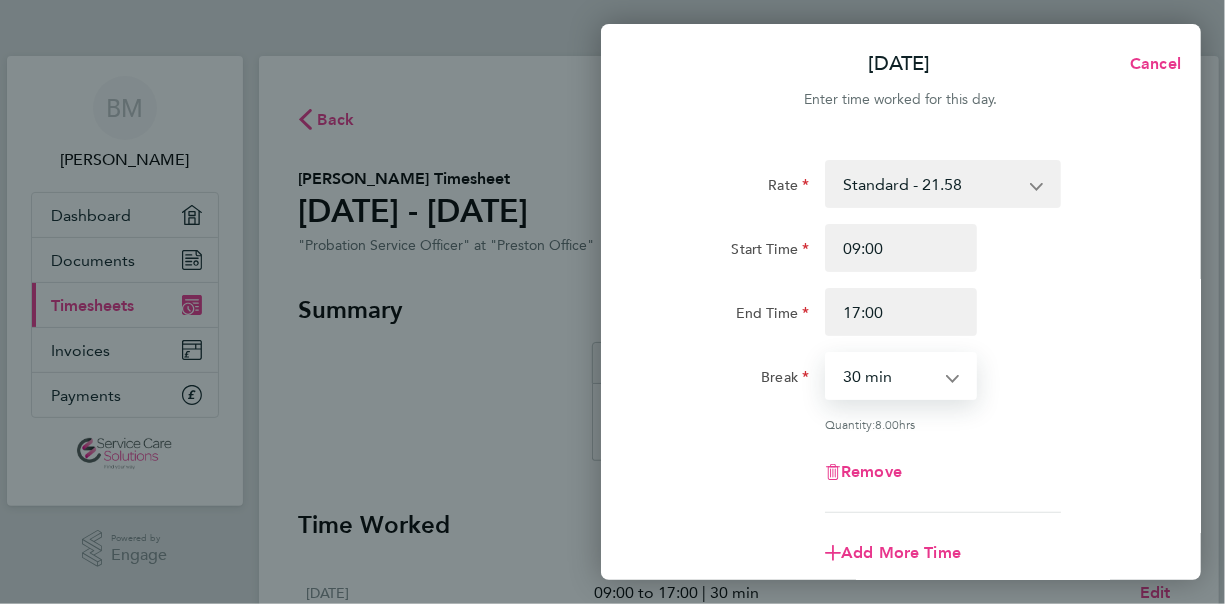 click on "0 min   15 min   30 min   45 min   60 min   75 min   90 min" at bounding box center [889, 376] 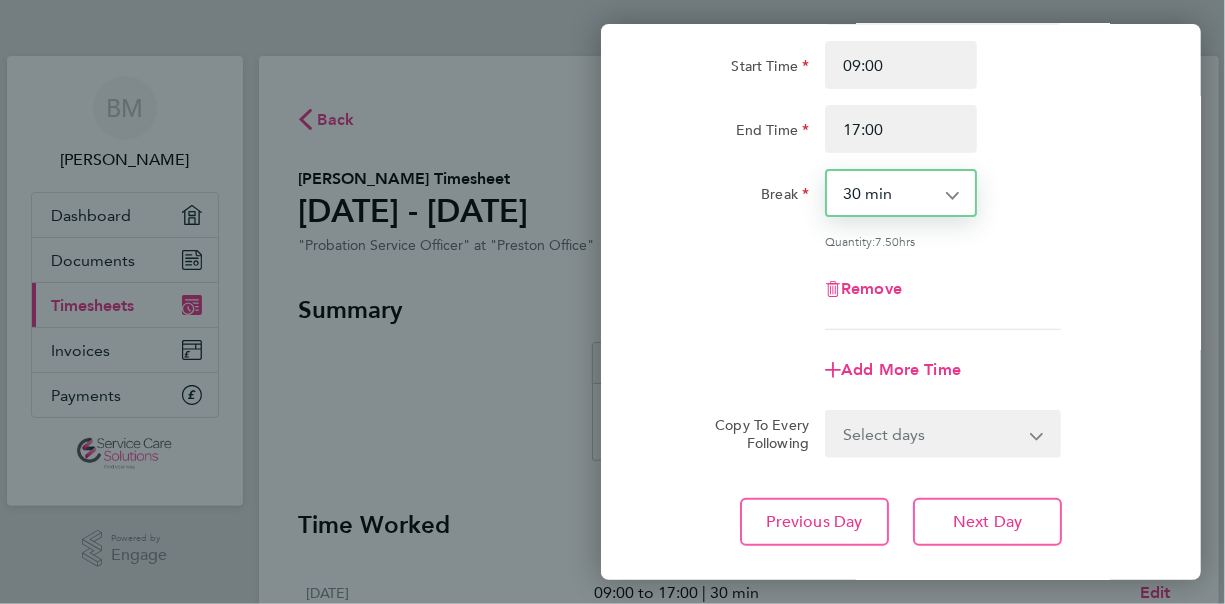 scroll, scrollTop: 200, scrollLeft: 0, axis: vertical 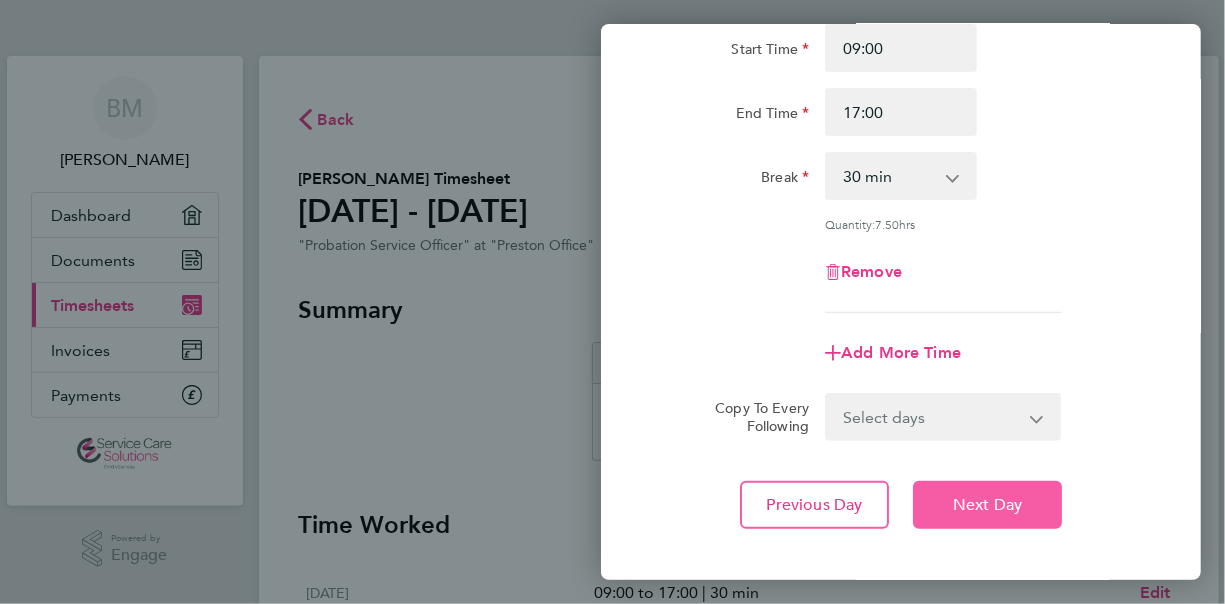 click on "Next Day" 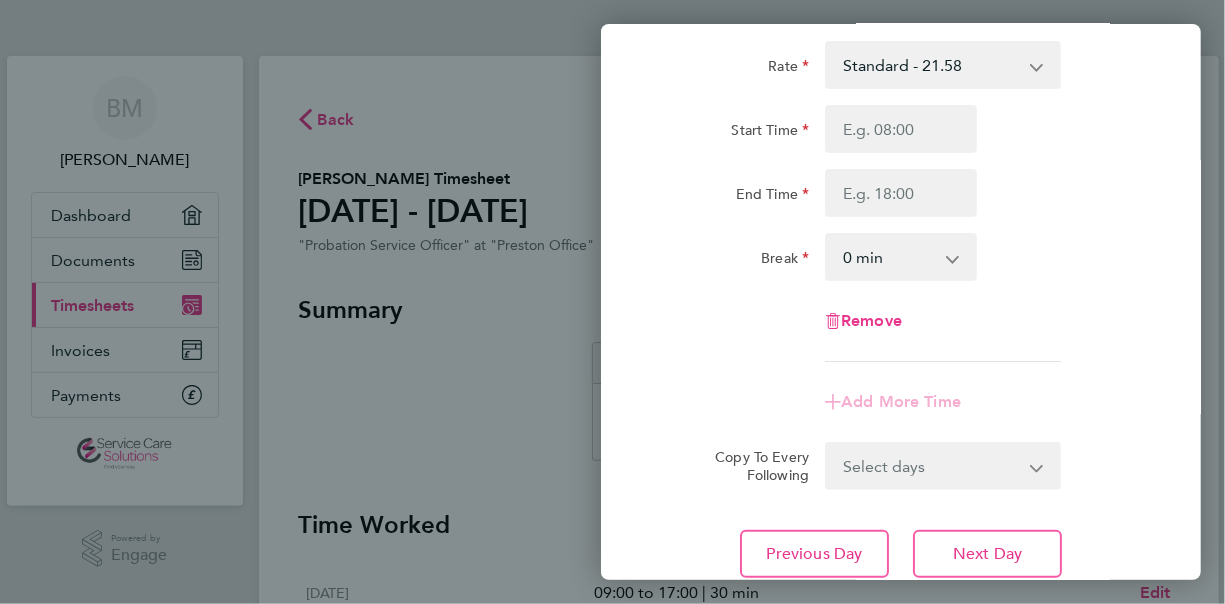 scroll, scrollTop: 0, scrollLeft: 0, axis: both 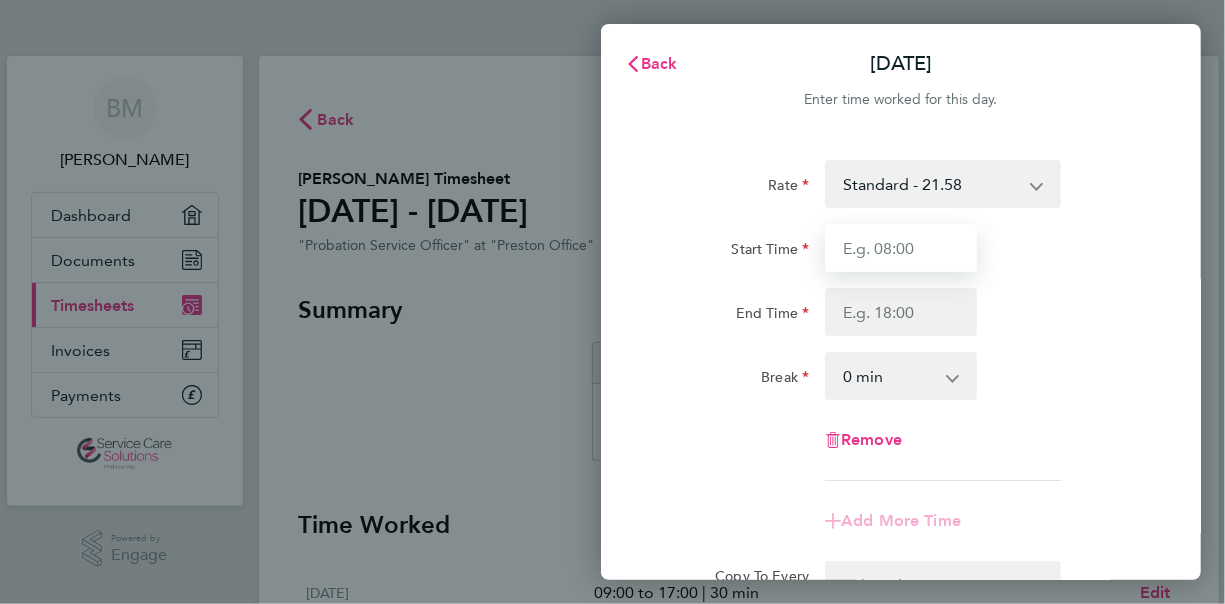 click on "Start Time" at bounding box center [901, 248] 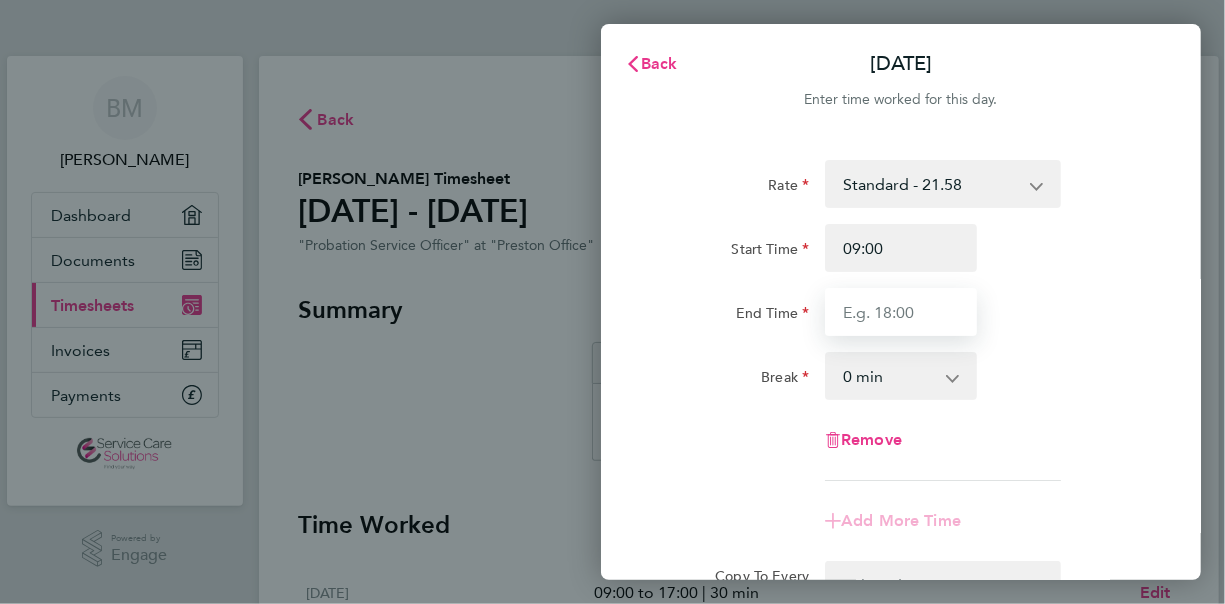 type on "17:00" 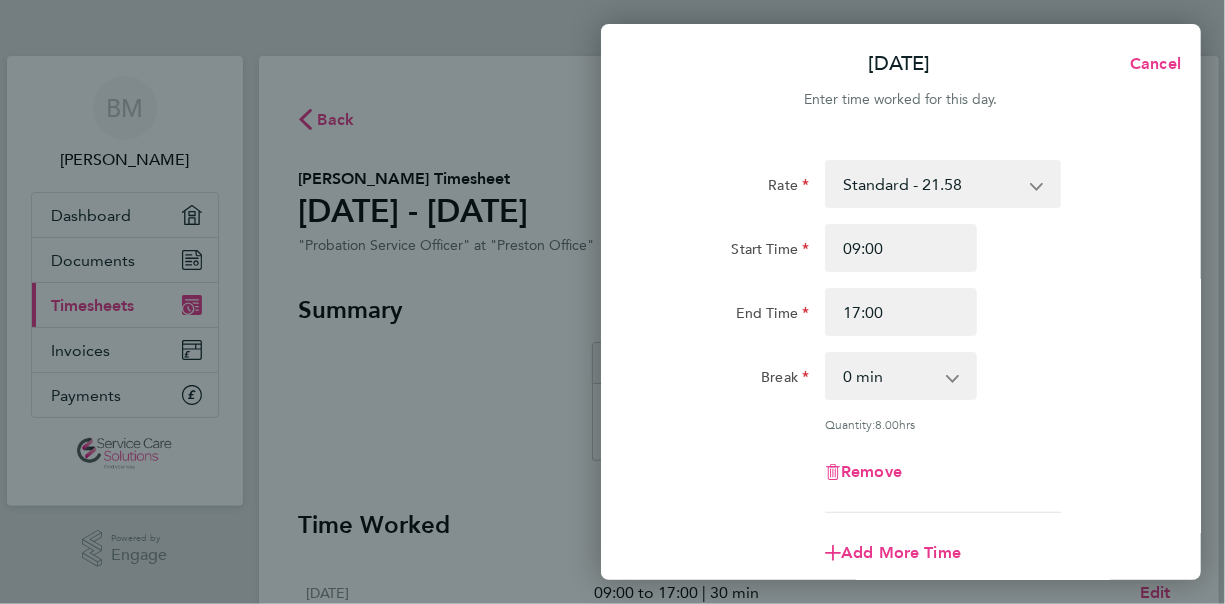 click on "0 min   15 min   30 min   45 min   60 min   75 min   90 min" at bounding box center (889, 376) 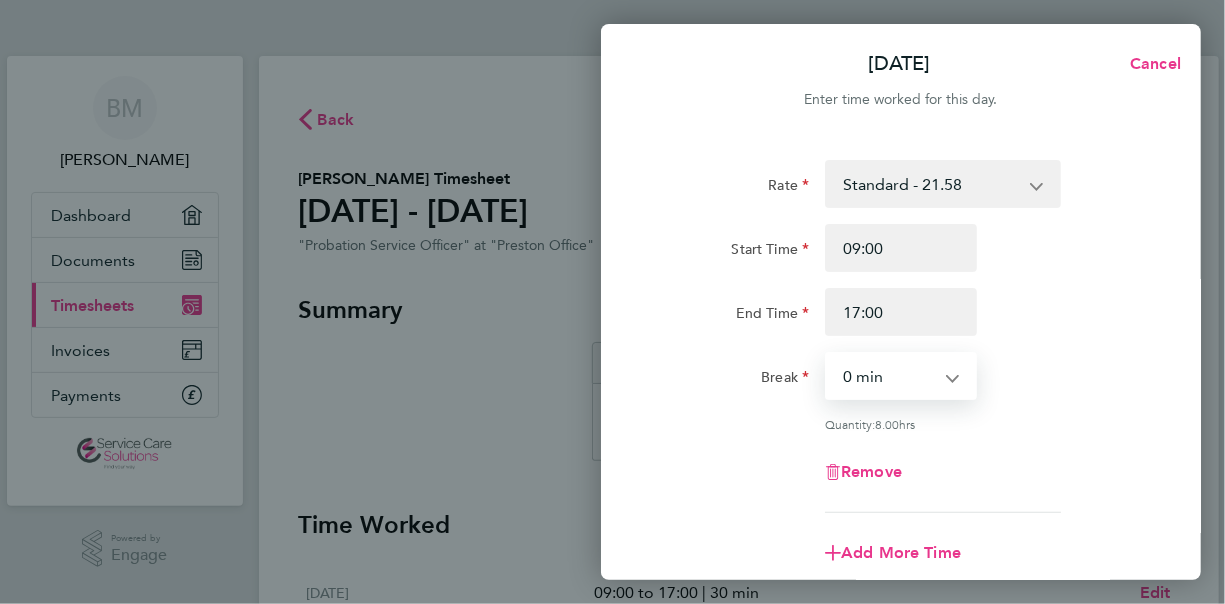select on "30" 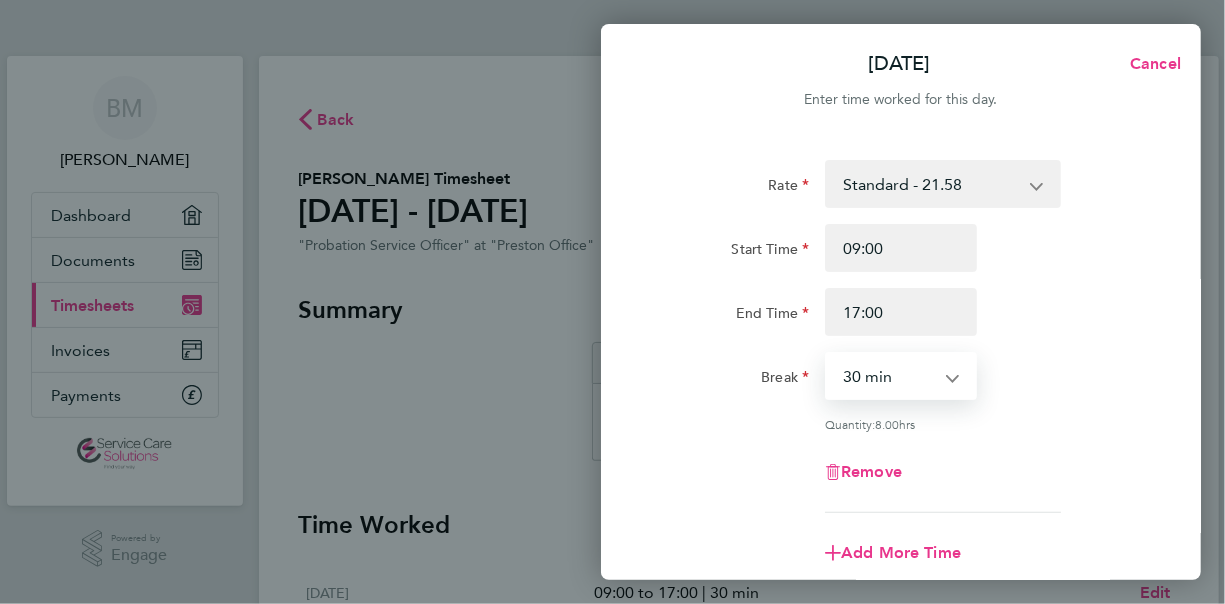 click on "0 min   15 min   30 min   45 min   60 min   75 min   90 min" at bounding box center (889, 376) 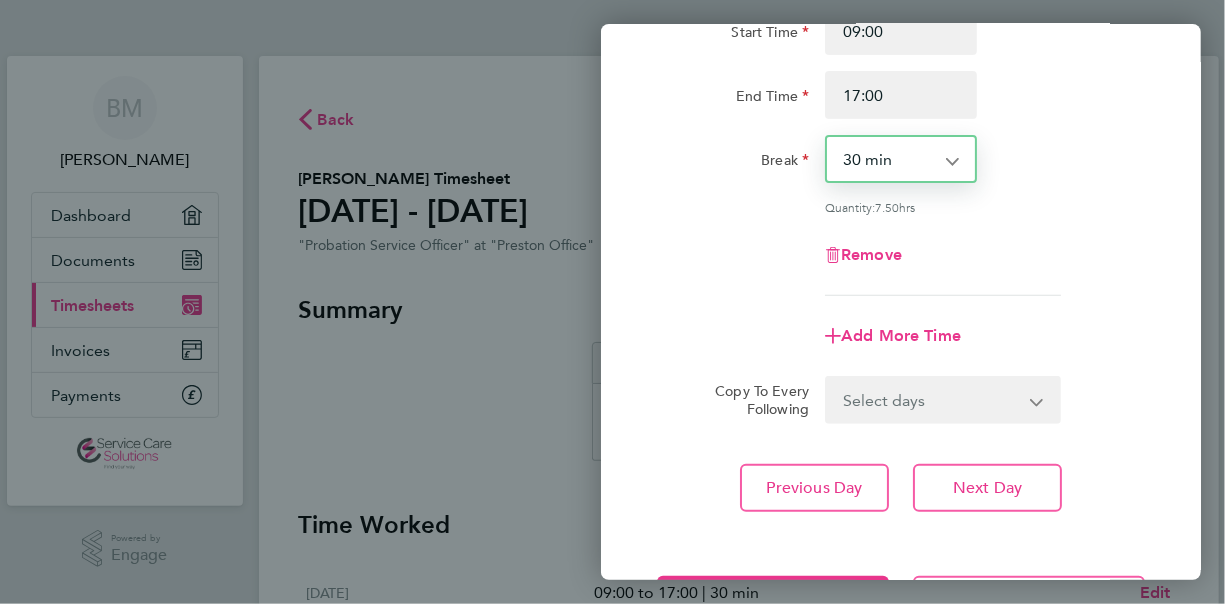 scroll, scrollTop: 299, scrollLeft: 0, axis: vertical 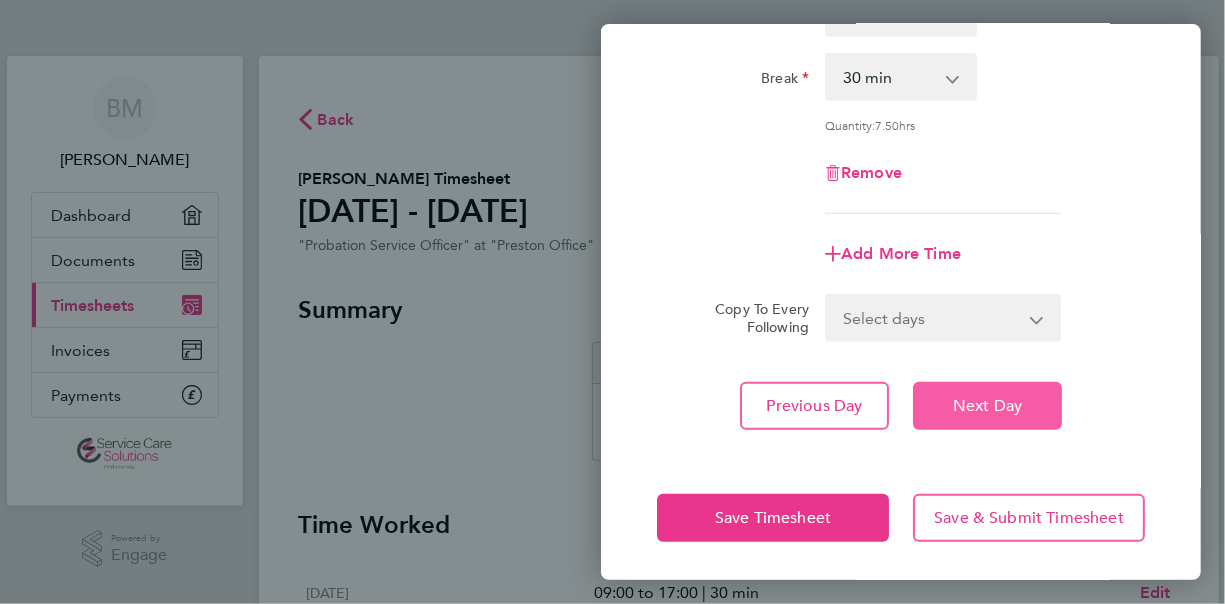 click on "Next Day" 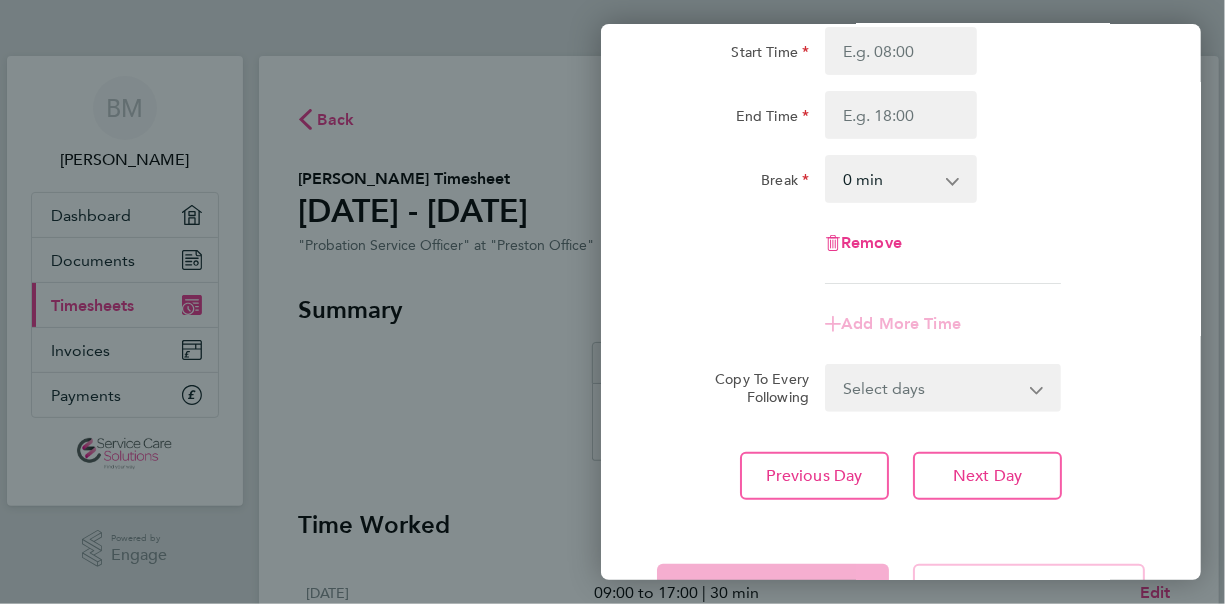 scroll, scrollTop: 68, scrollLeft: 0, axis: vertical 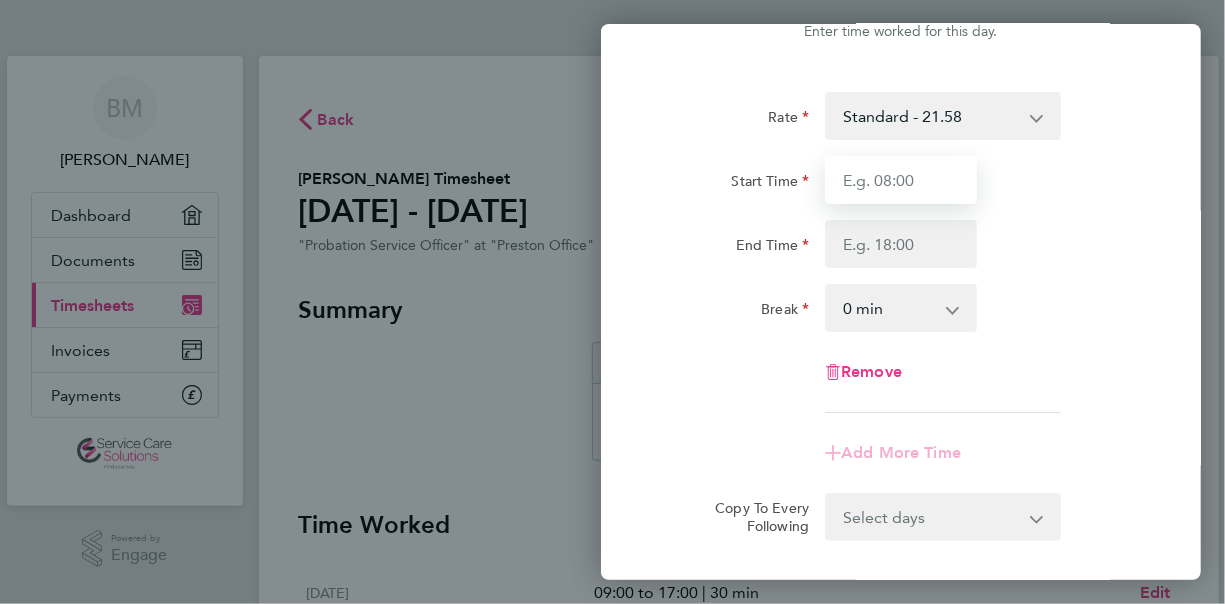 click on "Start Time" at bounding box center (901, 180) 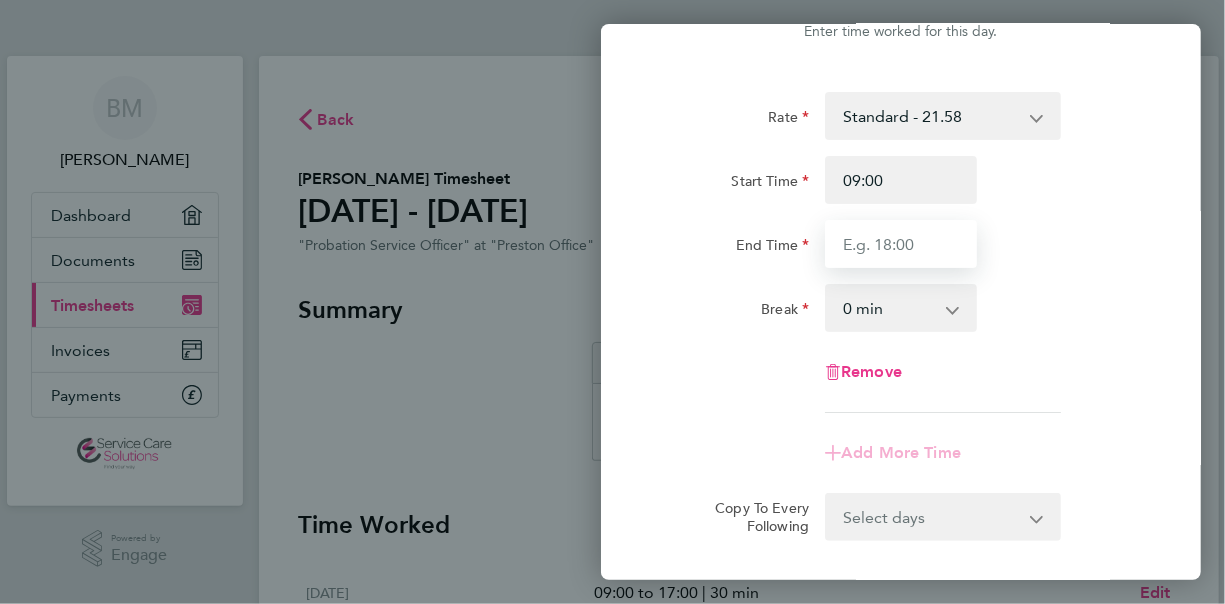 type on "17:00" 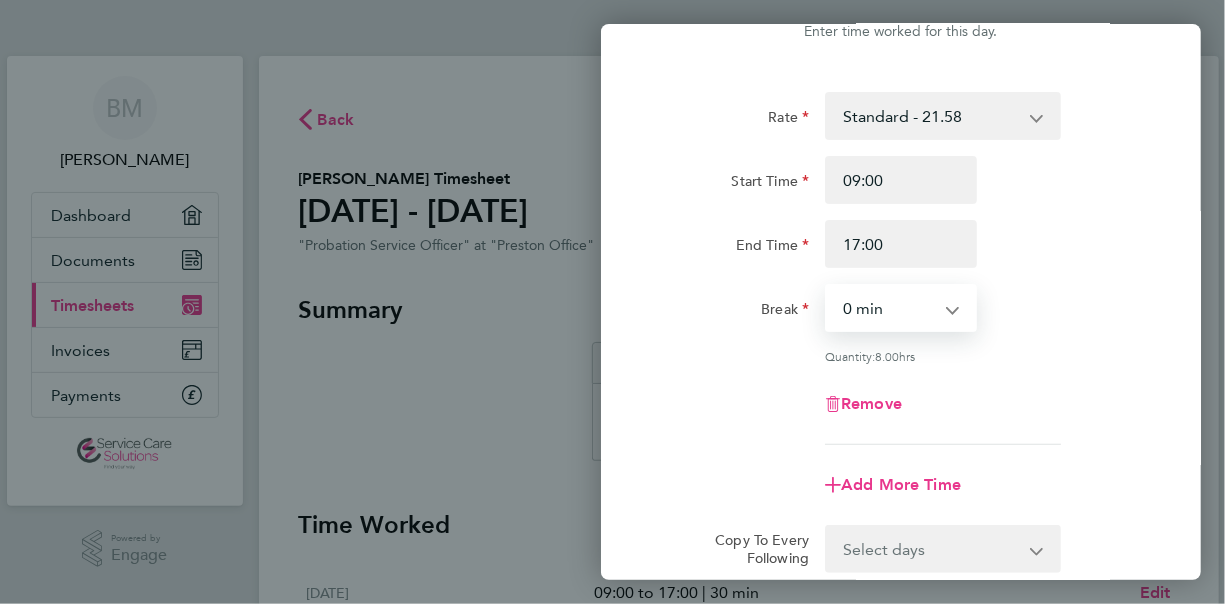 click on "0 min   15 min   30 min   45 min   60 min   75 min   90 min" at bounding box center [889, 308] 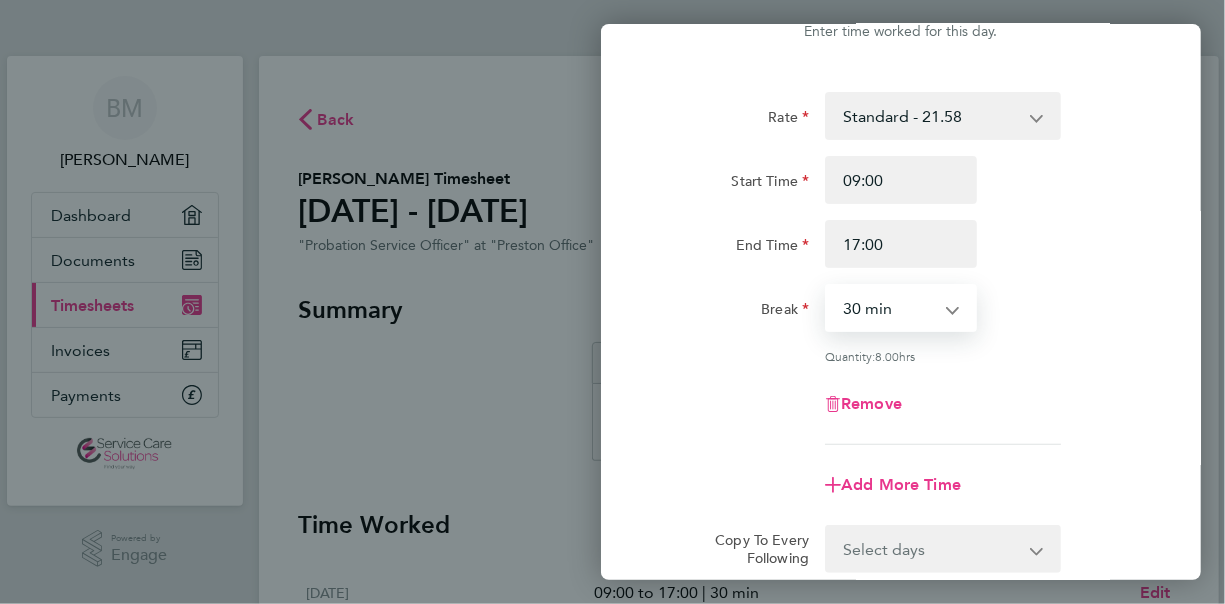 click on "0 min   15 min   30 min   45 min   60 min   75 min   90 min" at bounding box center (889, 308) 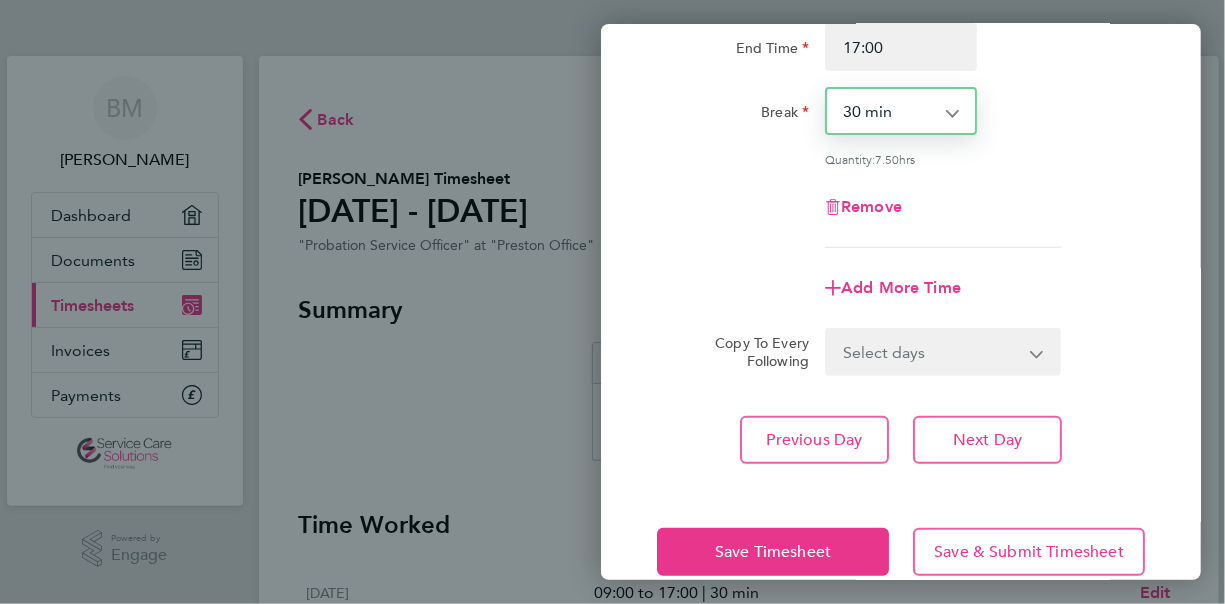scroll, scrollTop: 268, scrollLeft: 0, axis: vertical 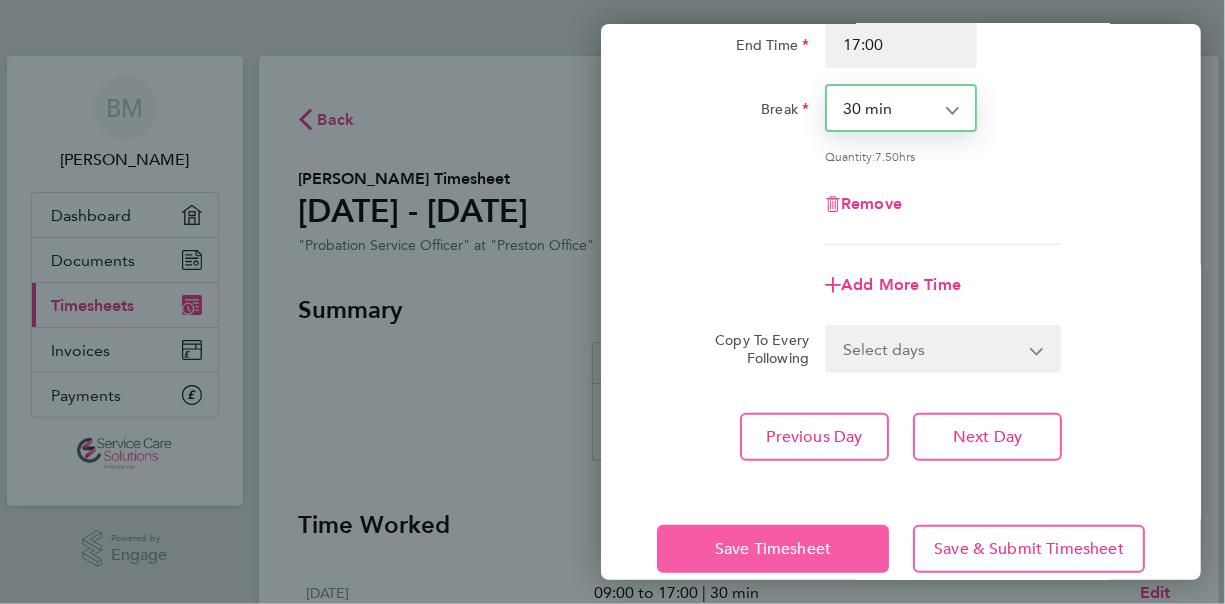 click on "Save Timesheet" 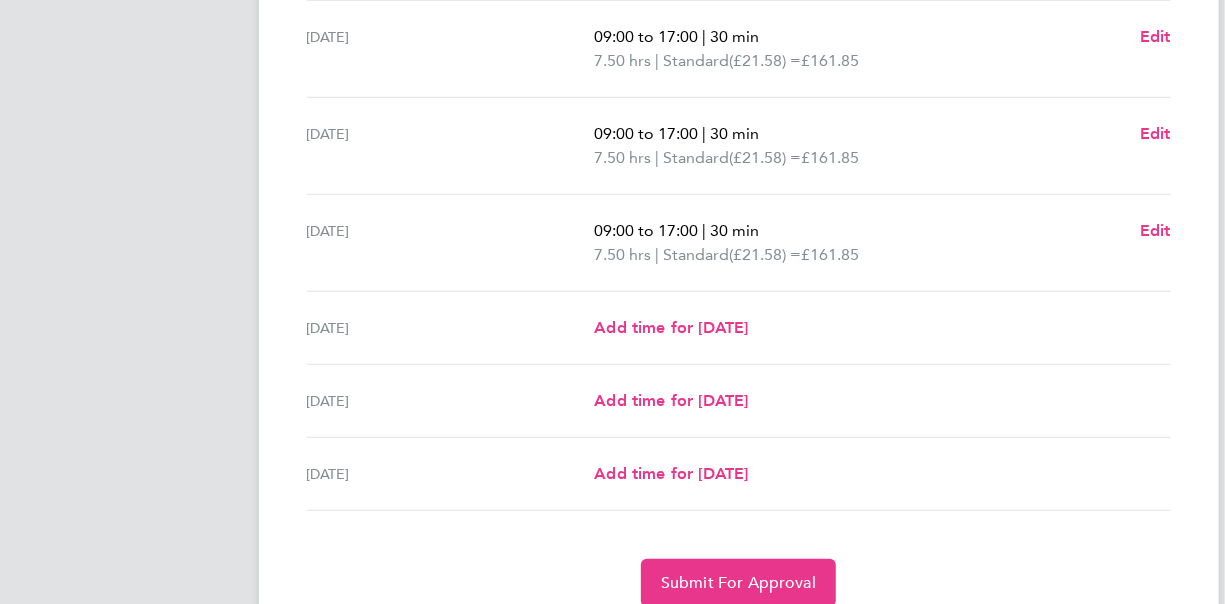 scroll, scrollTop: 700, scrollLeft: 0, axis: vertical 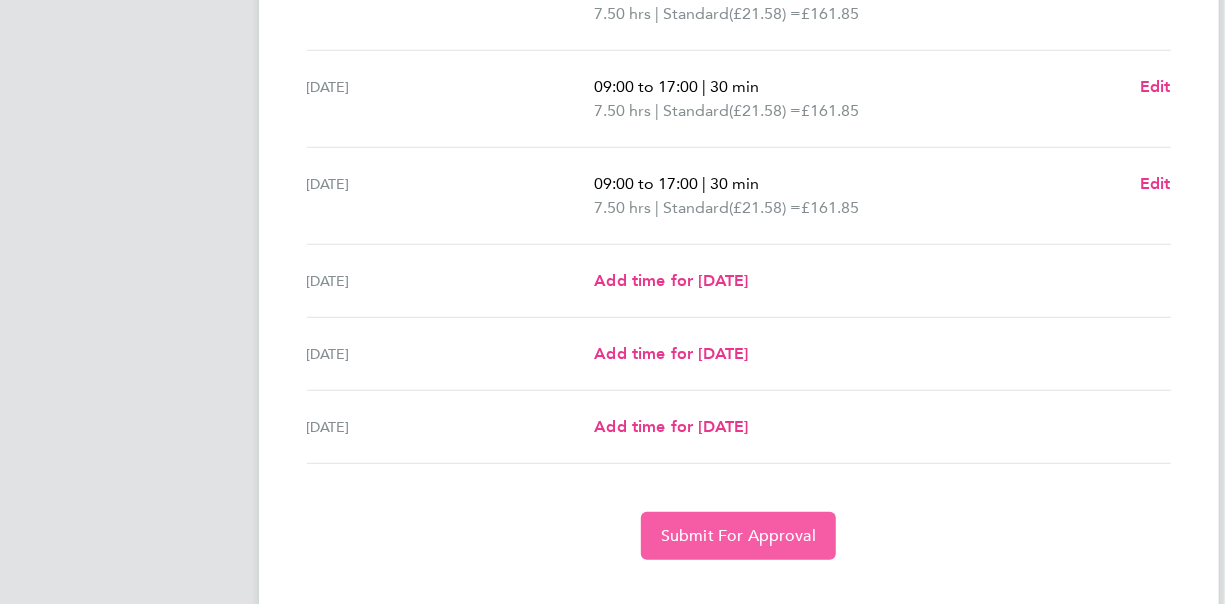 click on "Submit For Approval" 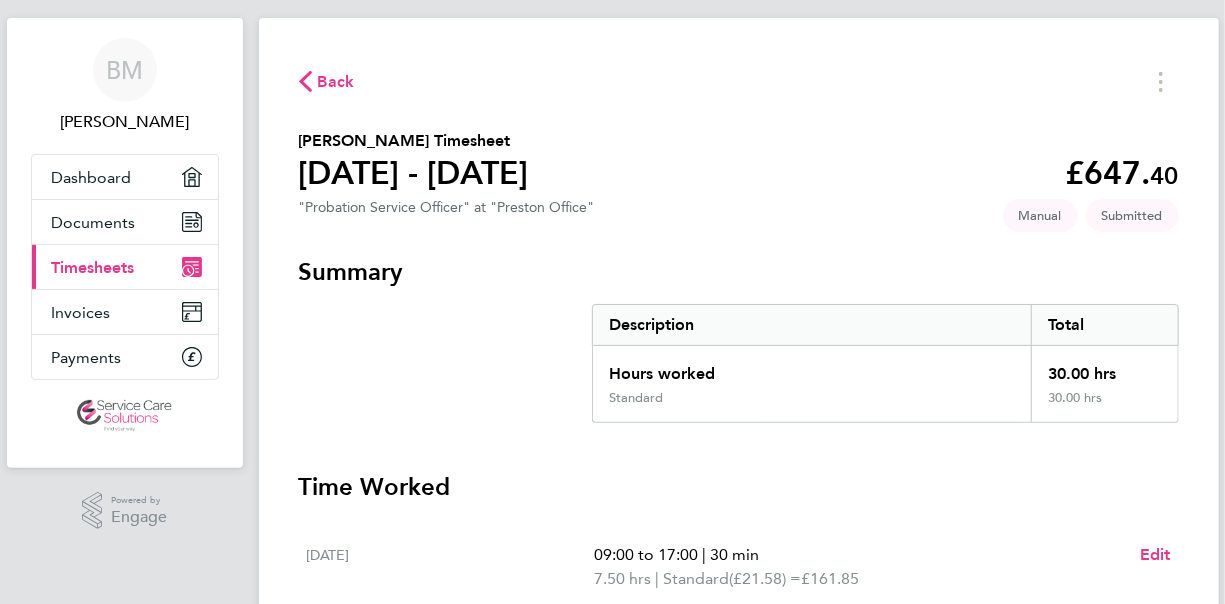 scroll, scrollTop: 37, scrollLeft: 0, axis: vertical 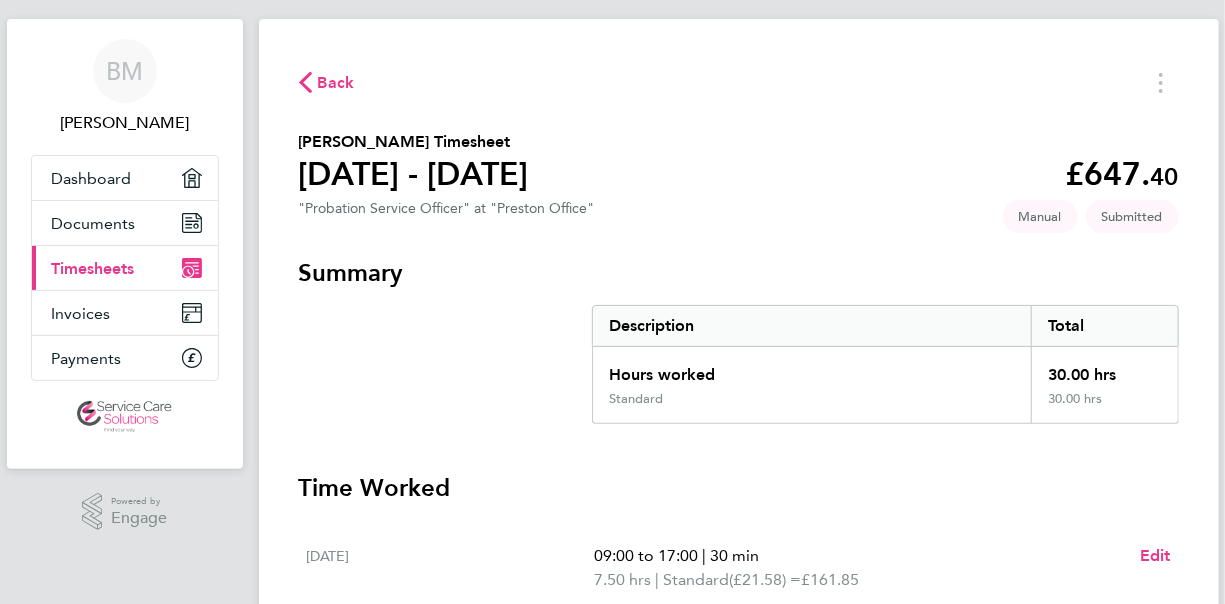 click on "Timesheets" at bounding box center [93, 268] 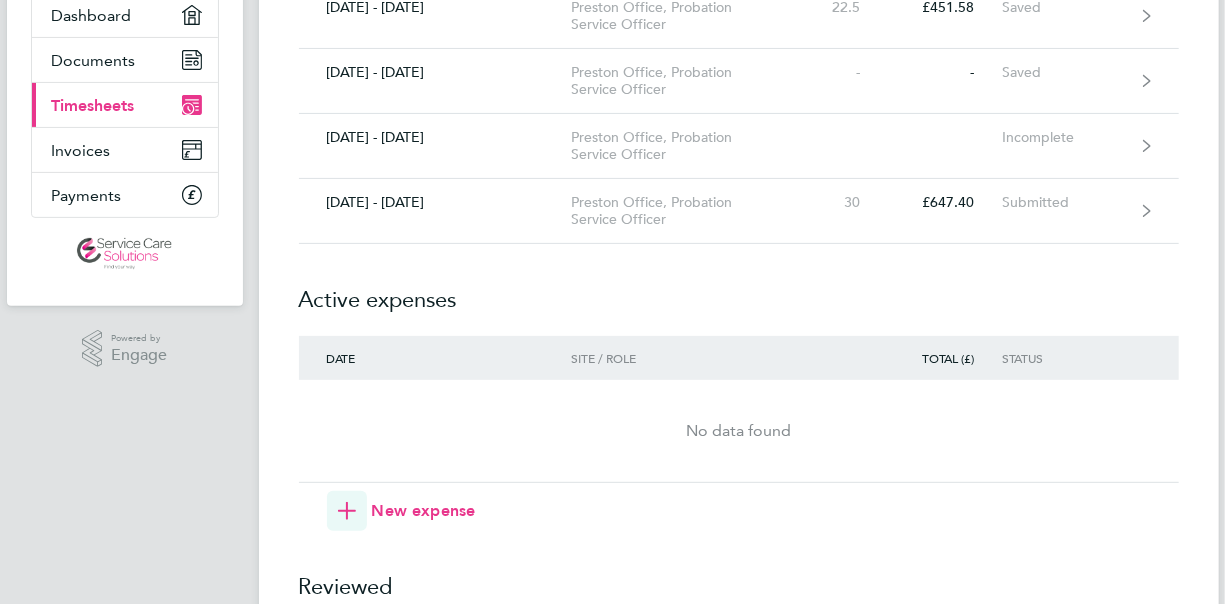 scroll, scrollTop: 200, scrollLeft: 0, axis: vertical 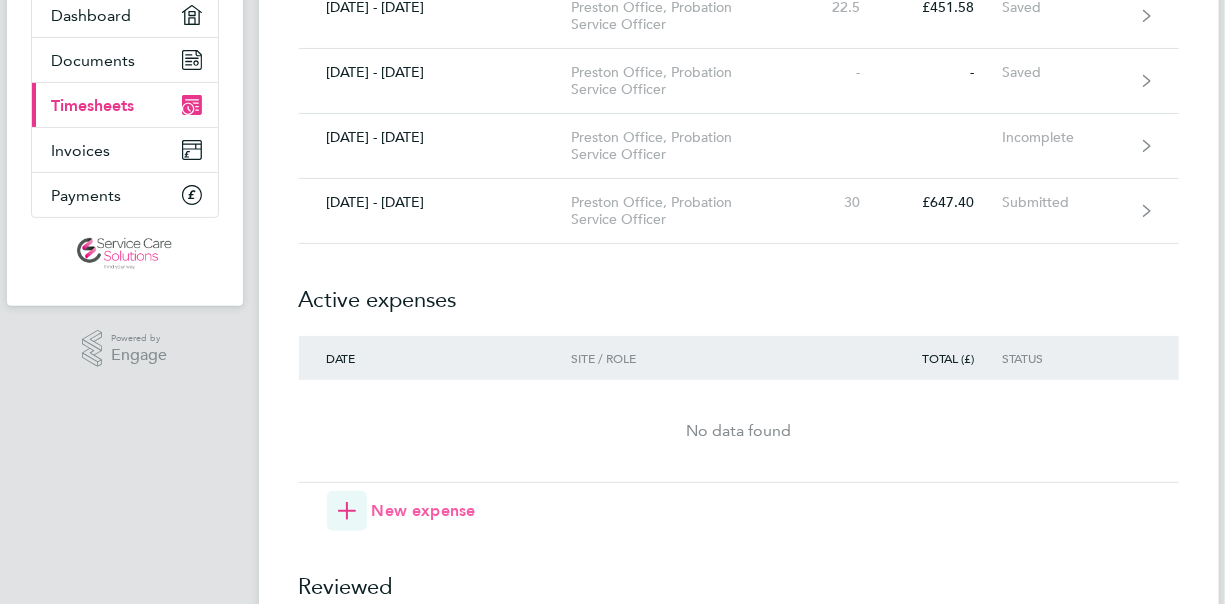 click on "New expense" 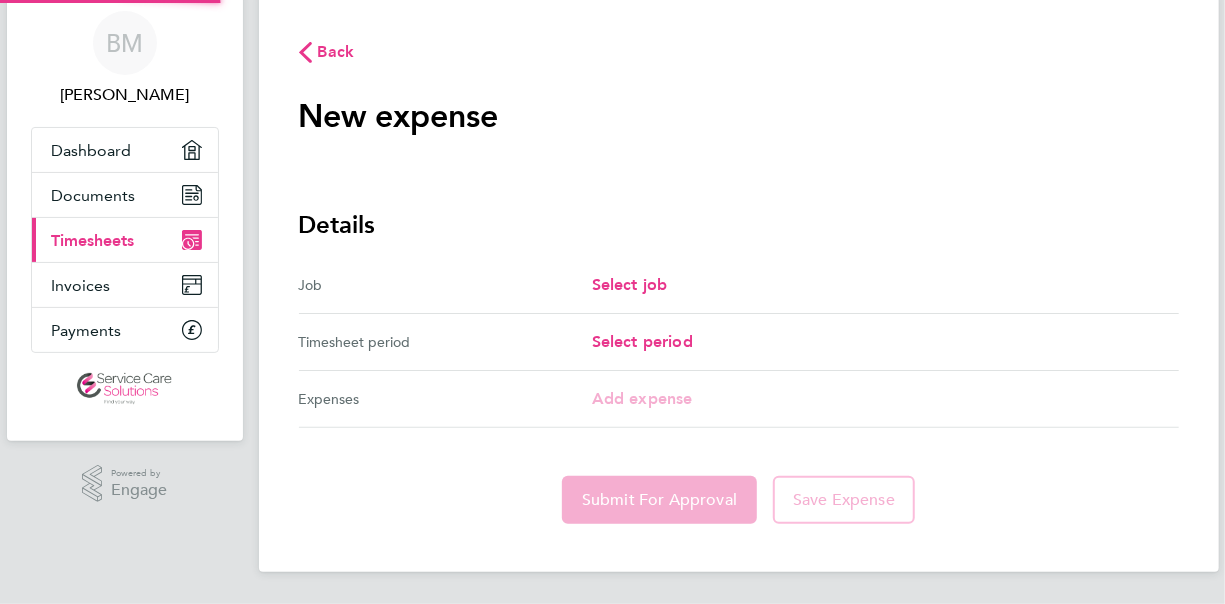 scroll, scrollTop: 0, scrollLeft: 0, axis: both 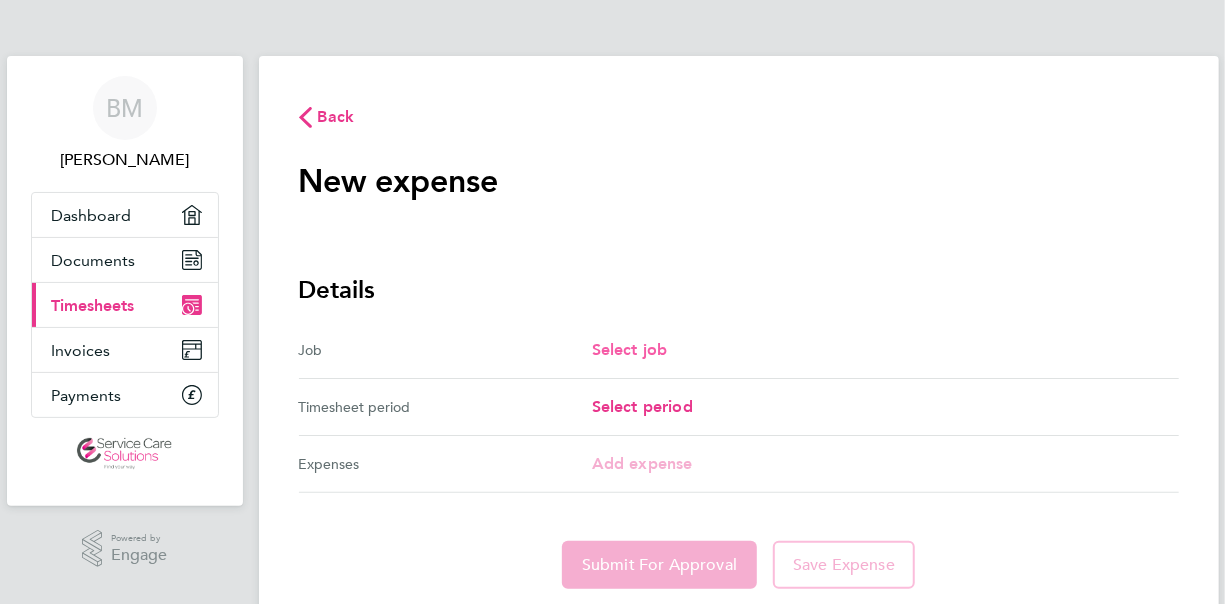 click on "Select job" at bounding box center [630, 349] 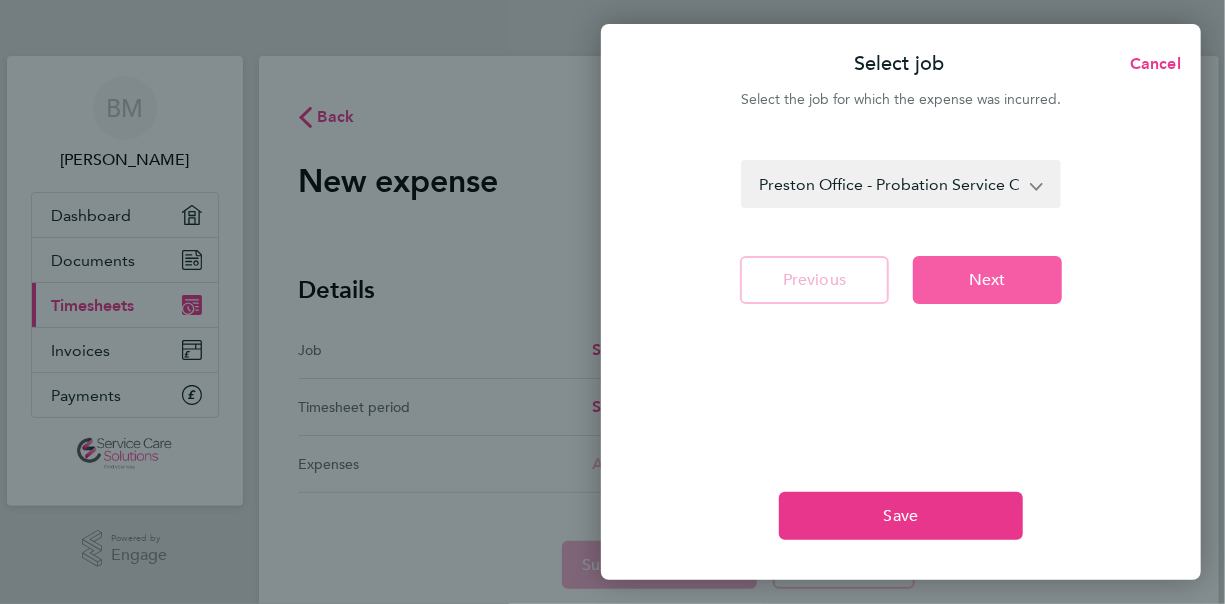 click on "Next" 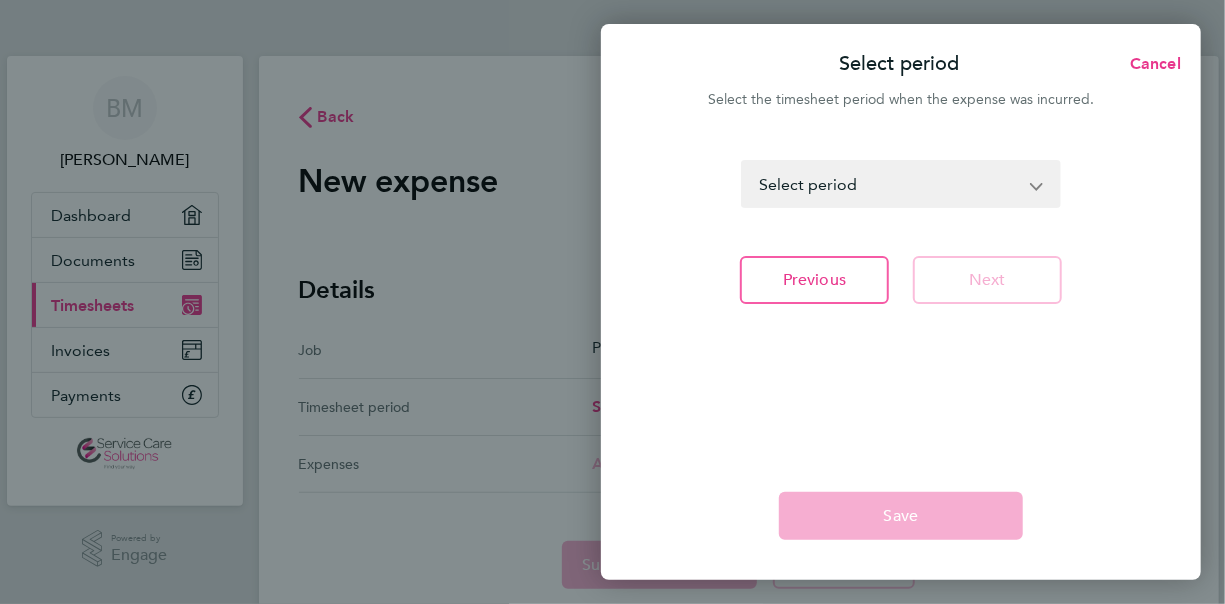 click 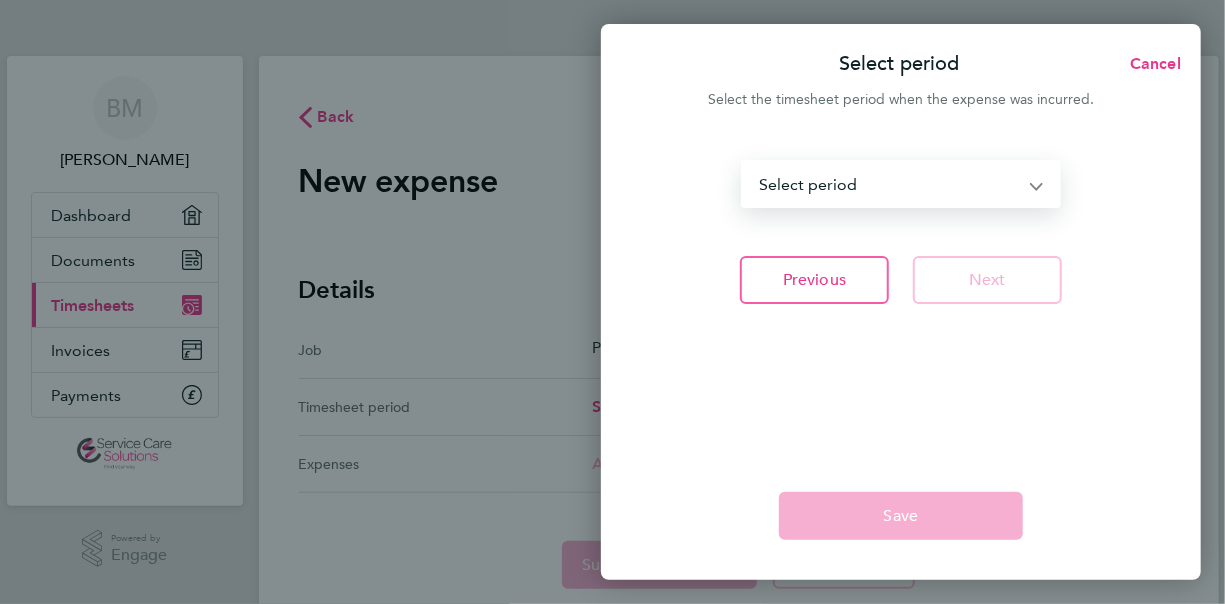 select on "140: Object" 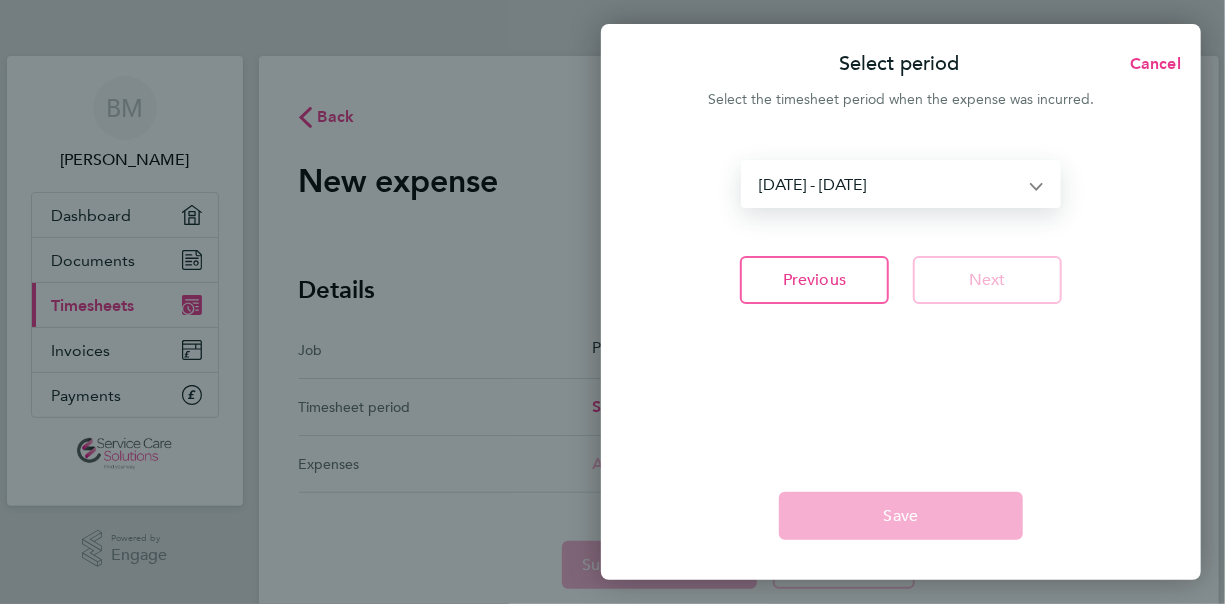 click on "[DATE] - [DATE]   [DATE] - [DATE]   [DATE] - [DATE]   [DATE] - [DATE]   [DATE] - [DATE]   [DATE] - [DATE]   [DATE] - [DATE]   [DATE] - [DATE]   [DATE] - [DATE]   [DATE] - [DATE]   [DATE] - [DATE]   [DATE] - [DATE]   [DATE] - [DATE]   [DATE] - [DATE]   [DATE] - [DATE]   [DATE] - [DATE]   [DATE] - [DATE]   [DATE] - [DATE]   [DATE] - [DATE]   [DATE] - [DATE]   [DATE] - [DATE]   [DATE] - [DATE]   [DATE] - [DATE]   [DATE] - [DATE]   [DATE] - [DATE]   [DATE] - [DATE]   [DATE] - [DATE]   [DATE] - [DATE]   [DATE] - [DATE]   [DATE] - [DATE]   [DATE] - [DATE]   [DATE] - [DATE]   [DATE] - [DATE]   [DATE] - [DATE]   [DATE] - [DATE]   [DATE] - [DATE]   [DATE] - [DATE]   [DATE] - [DATE]   [DATE] - [DATE]   [DATE] - [DATE]   [DATE] - [DATE]   [DATE] - [DATE]   [DATE] - [DATE]   [DATE] - [DATE]   [DATE] - [DATE]   [DATE] - [DATE]   [DATE] - [DATE]   [DATE] - [DATE]   [DATE] - [DATE]   [DATE] - [DATE]   [DATE] - [DATE]" 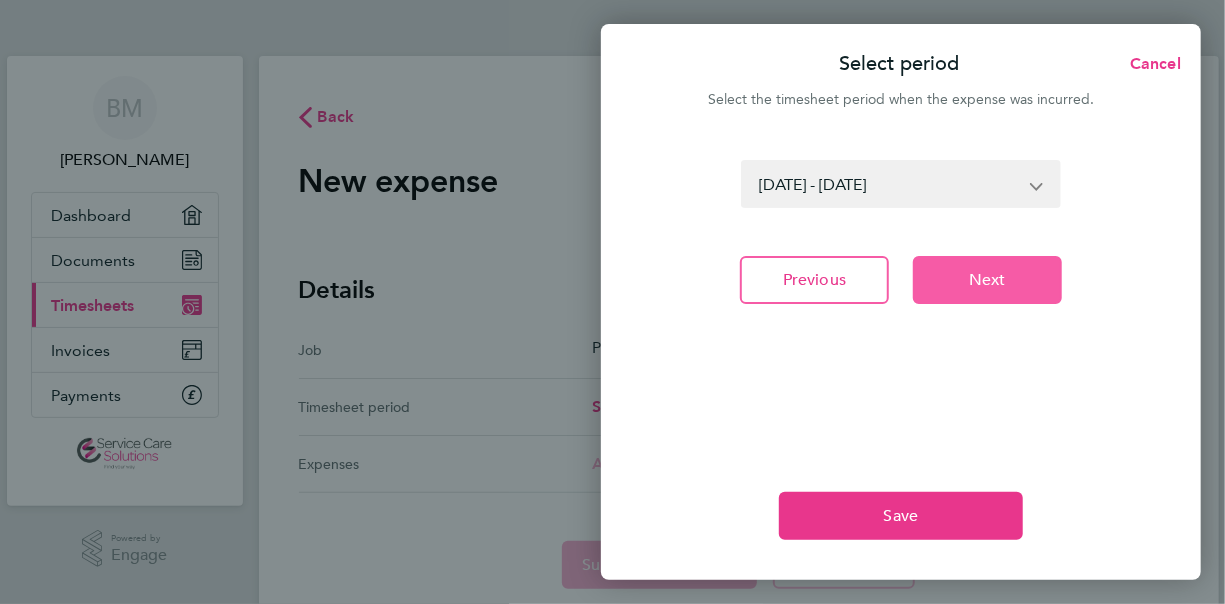 click on "Next" 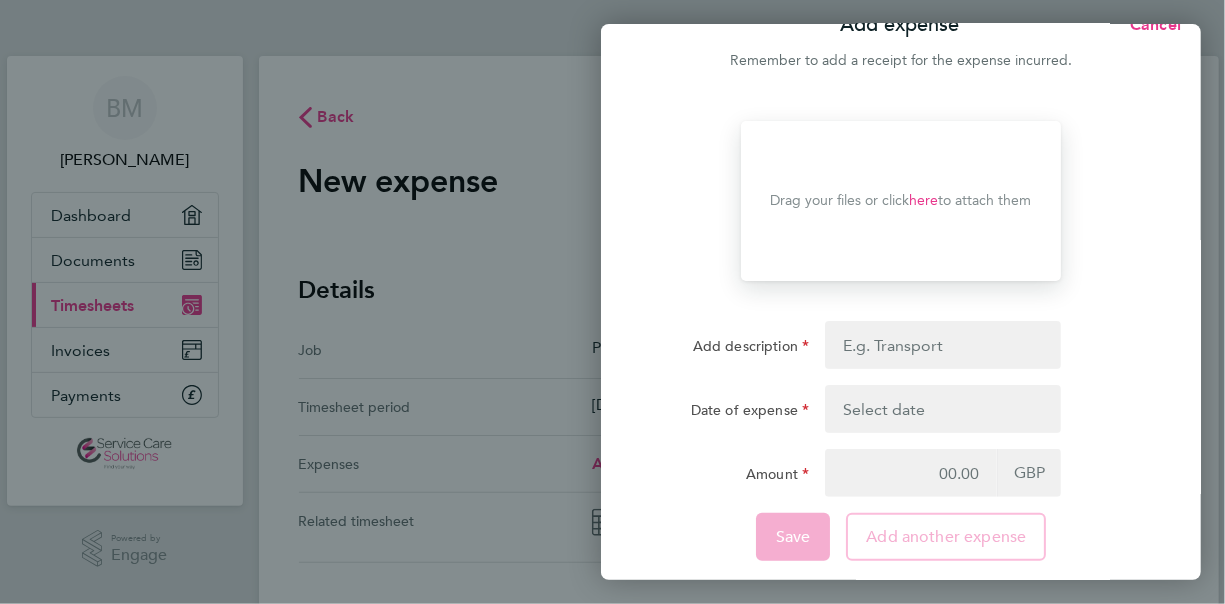 scroll, scrollTop: 60, scrollLeft: 0, axis: vertical 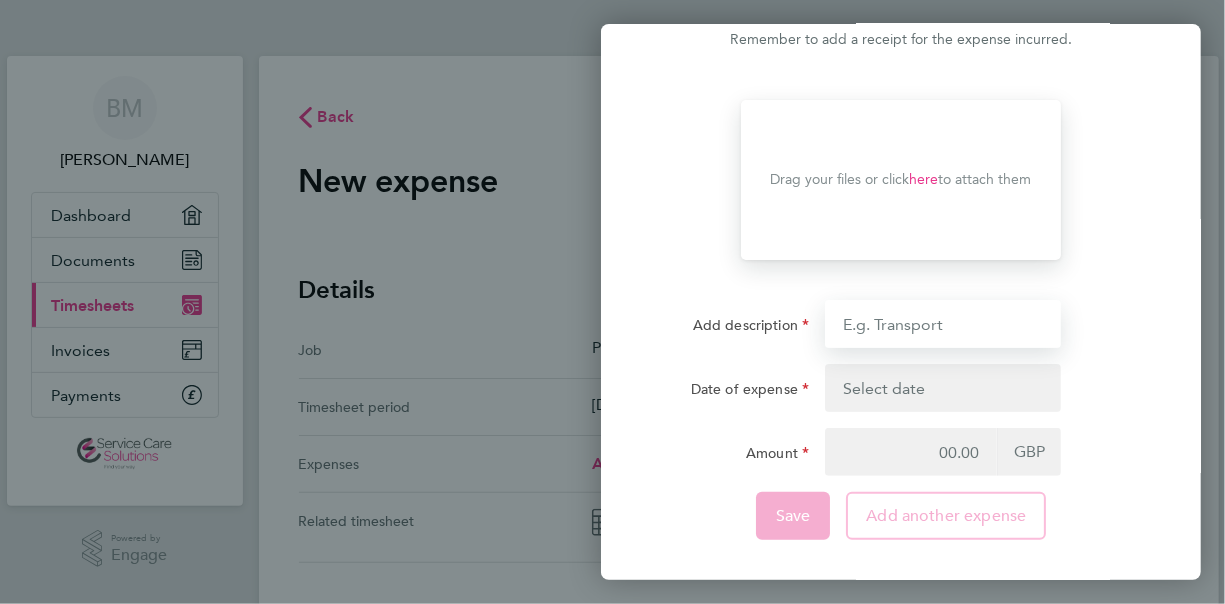 click on "Add description" at bounding box center (943, 324) 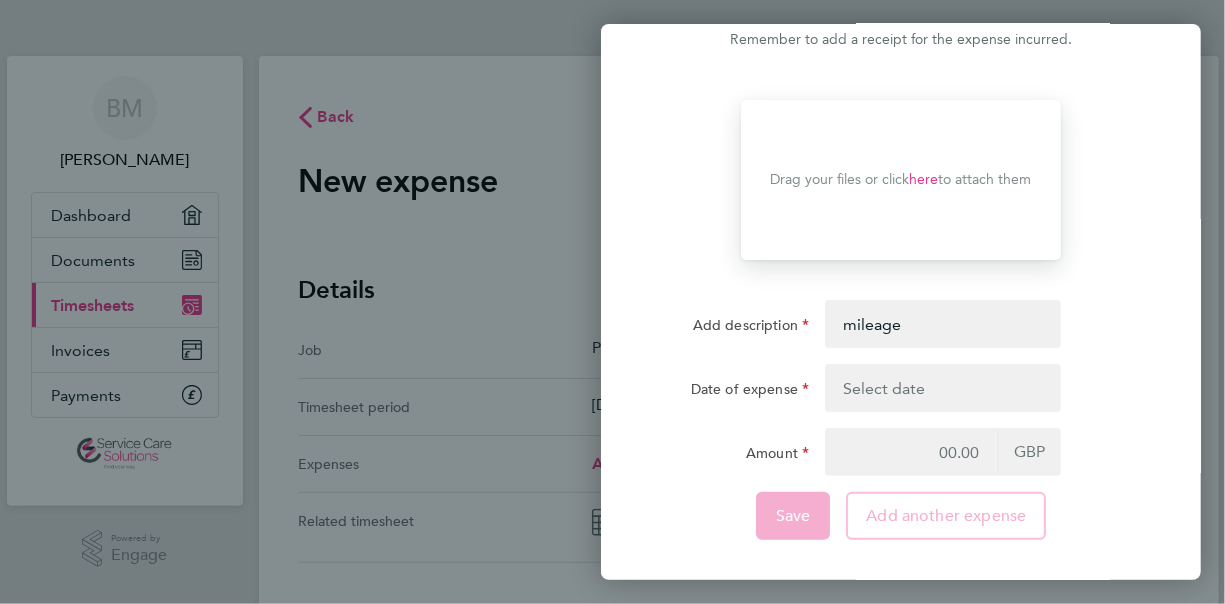 click 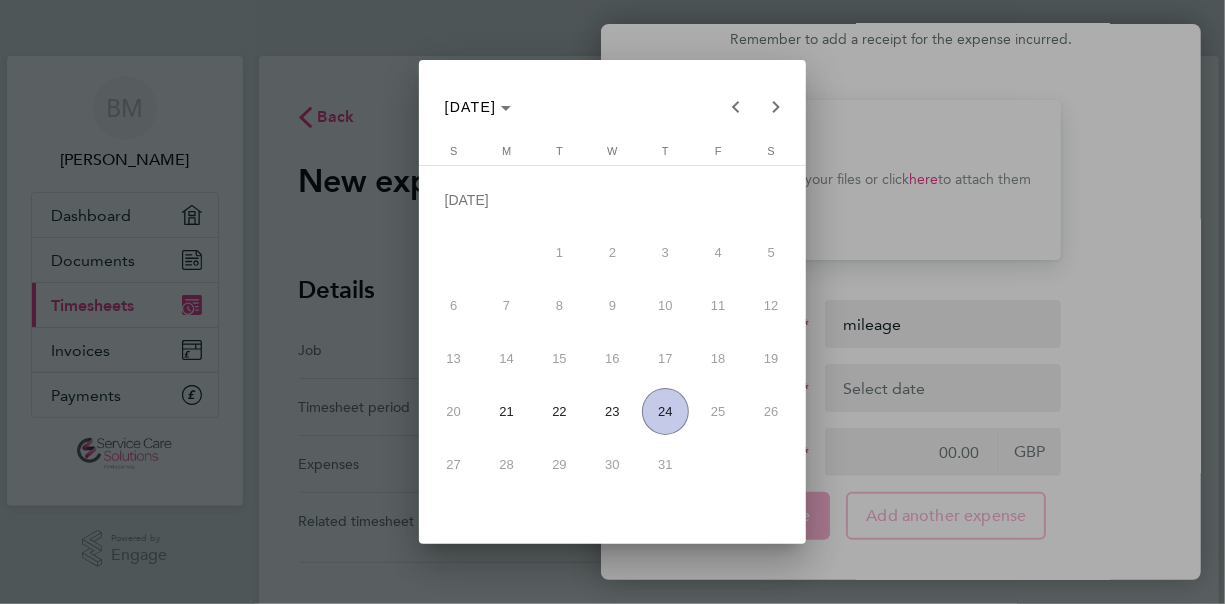 click on "22" at bounding box center [560, 412] 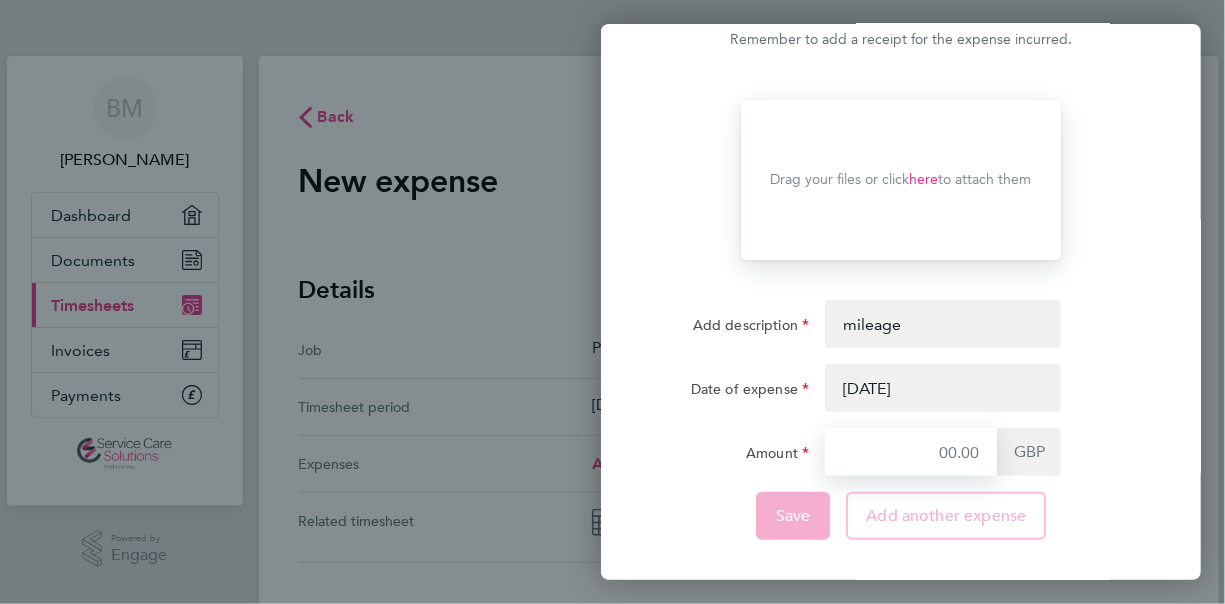 click on "Amount" at bounding box center (911, 452) 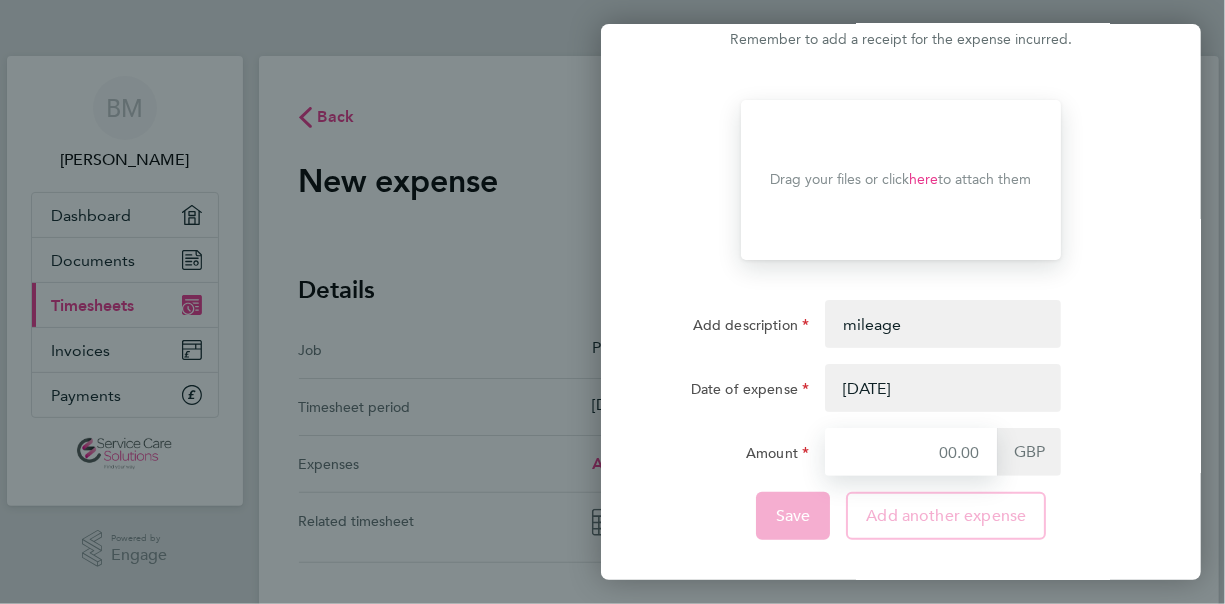 type on "1.80" 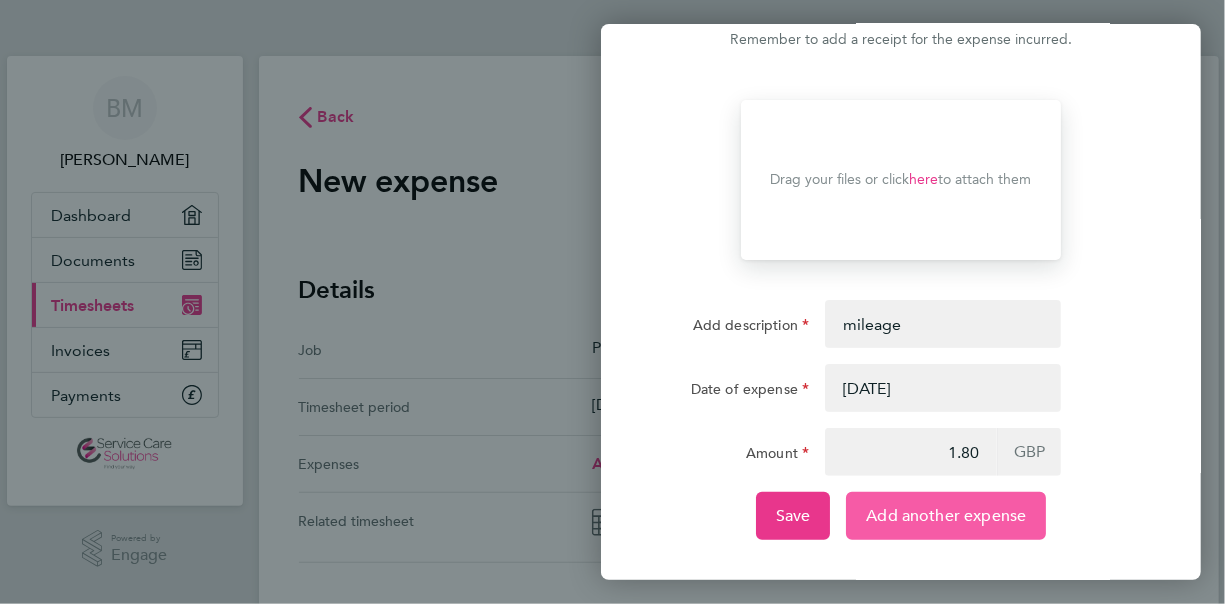 click on "Add another expense" 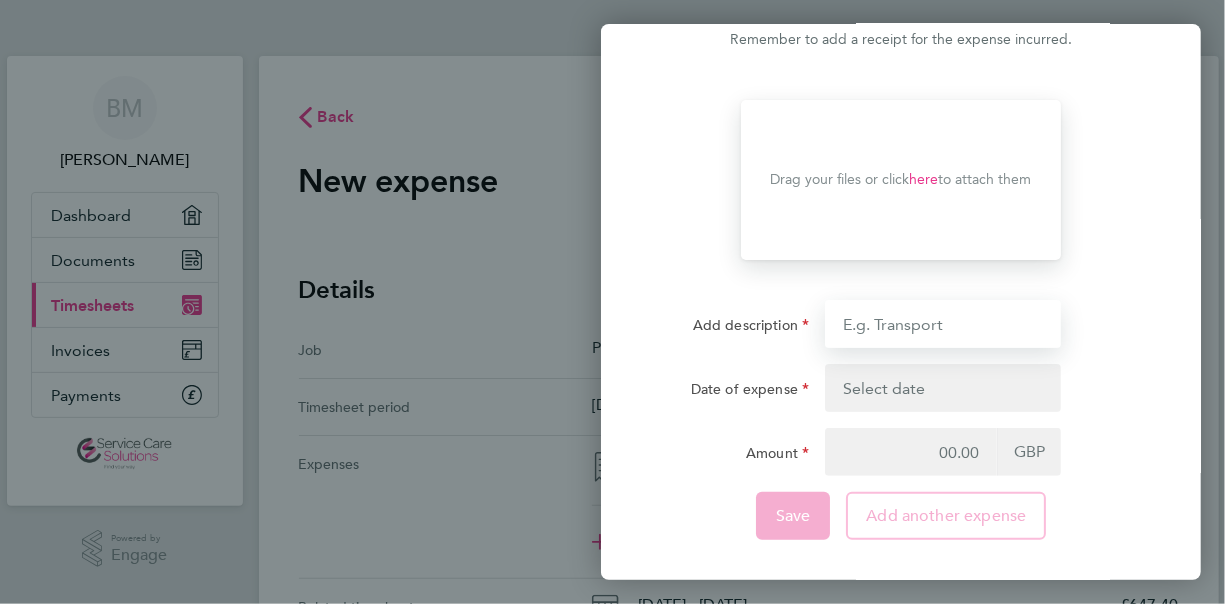 click on "Add description" at bounding box center [943, 324] 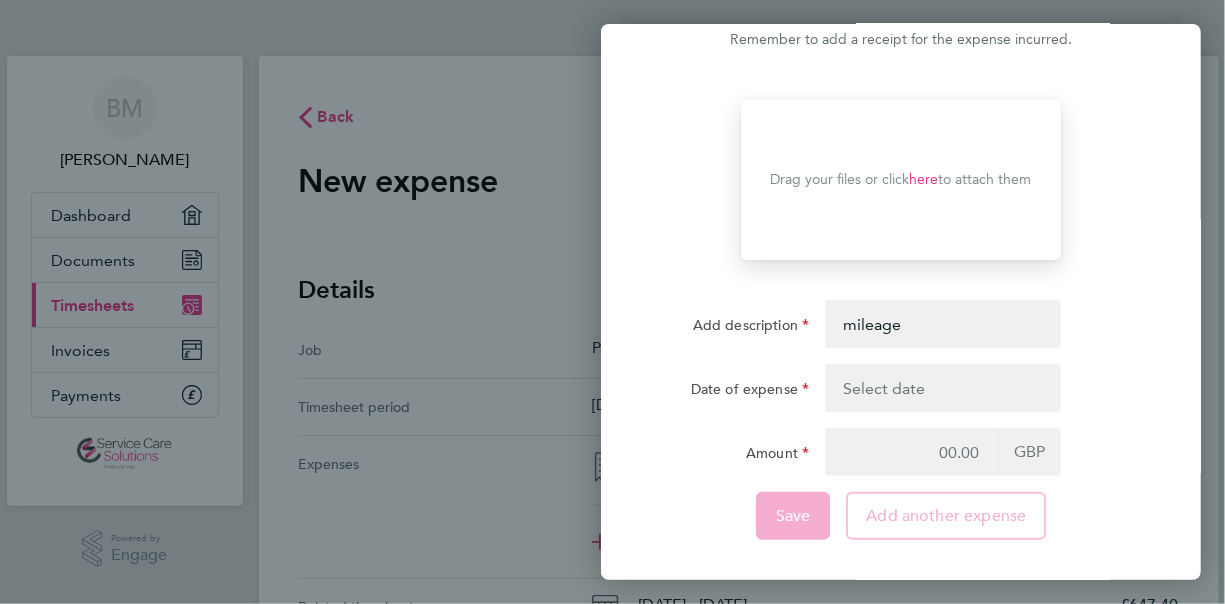click 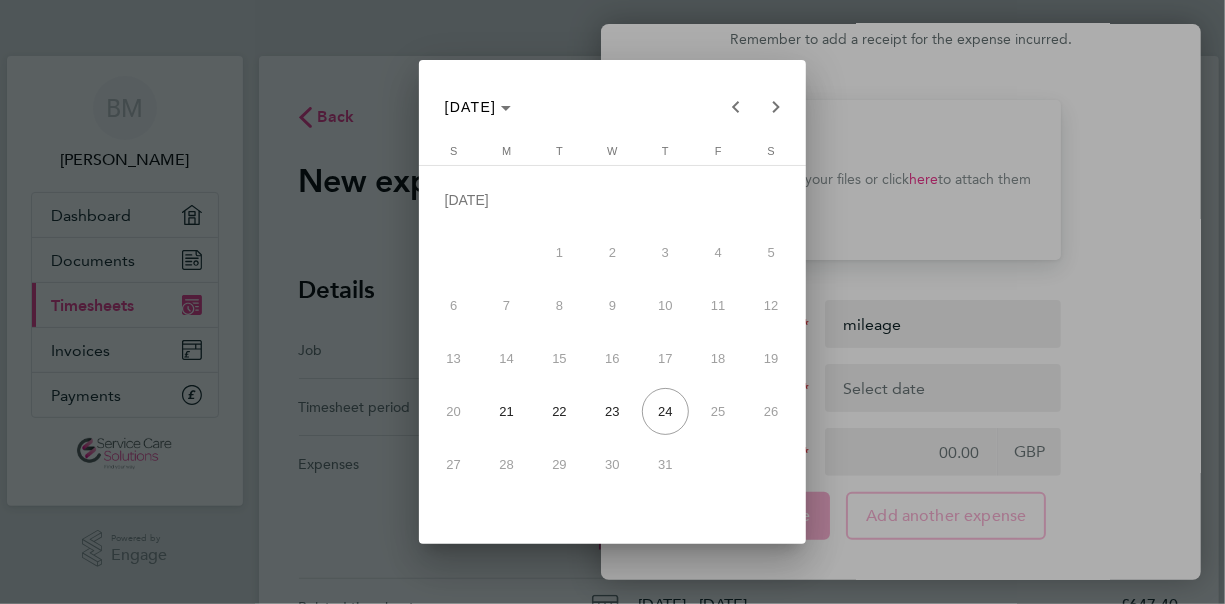 click on "23" at bounding box center (613, 412) 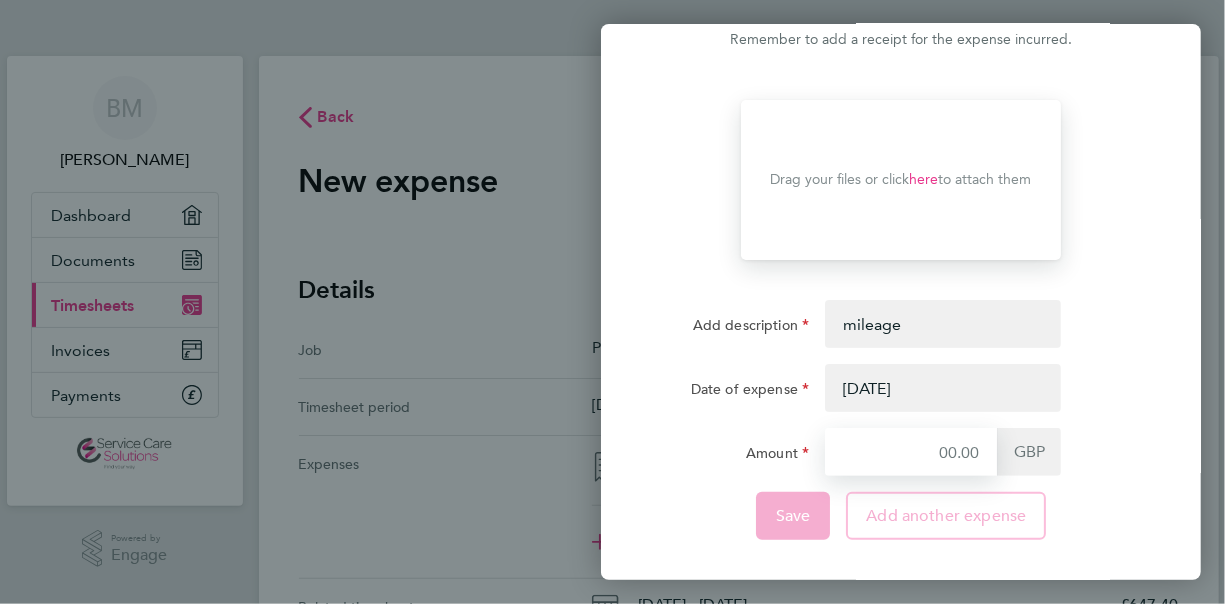 click on "Amount" at bounding box center [911, 452] 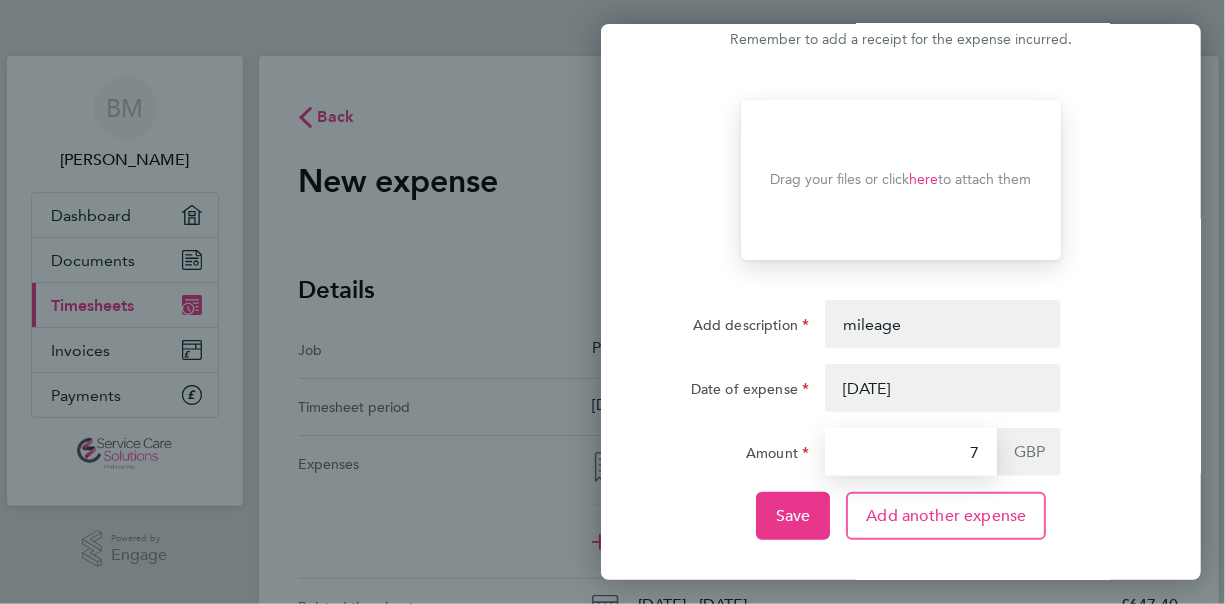type on "7.20" 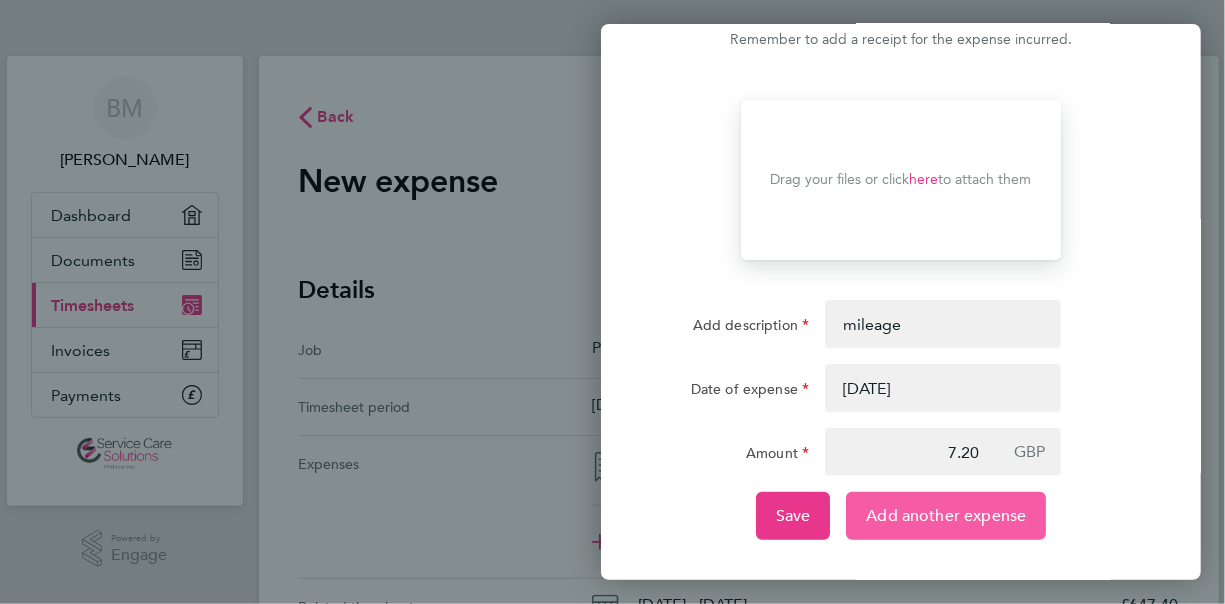 click on "Add another expense" 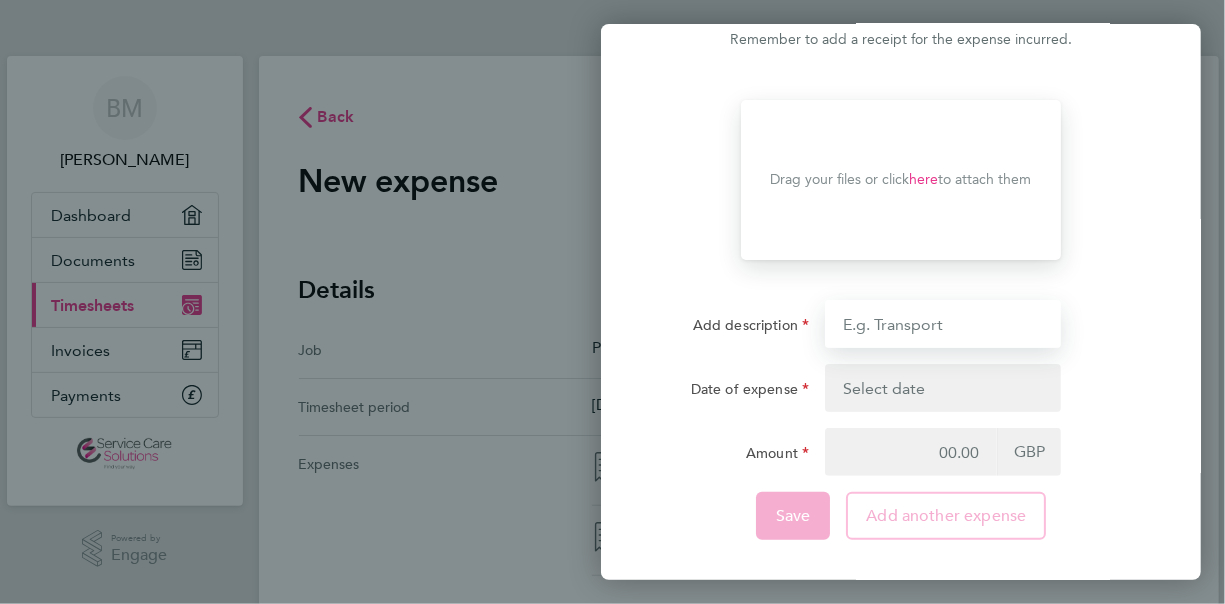 click on "Add description" at bounding box center (943, 324) 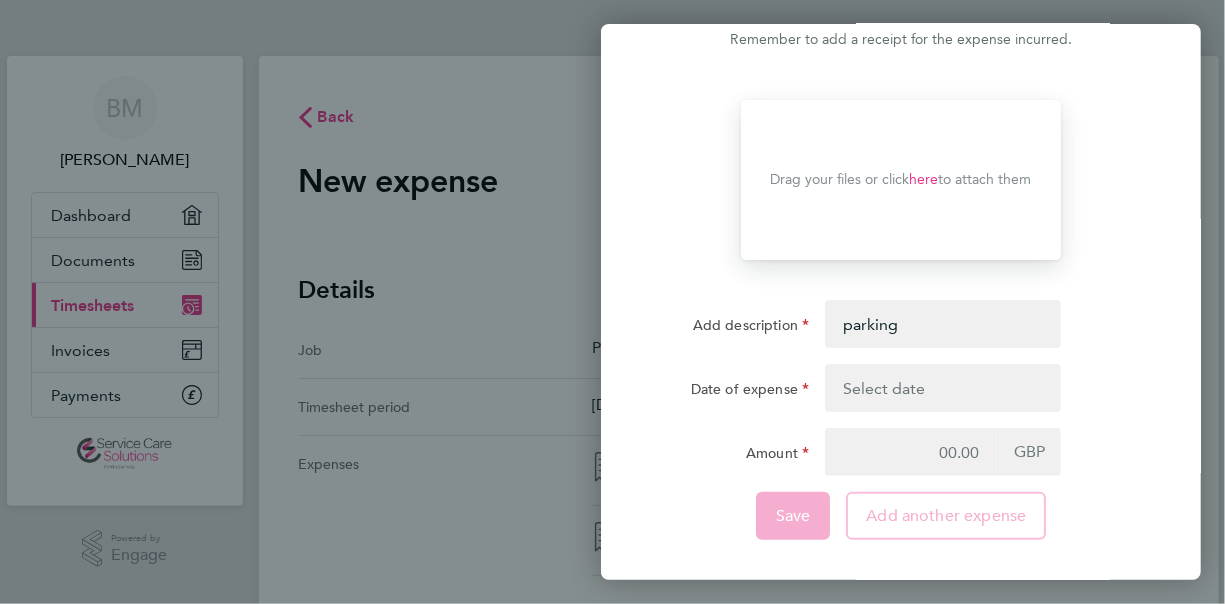 click 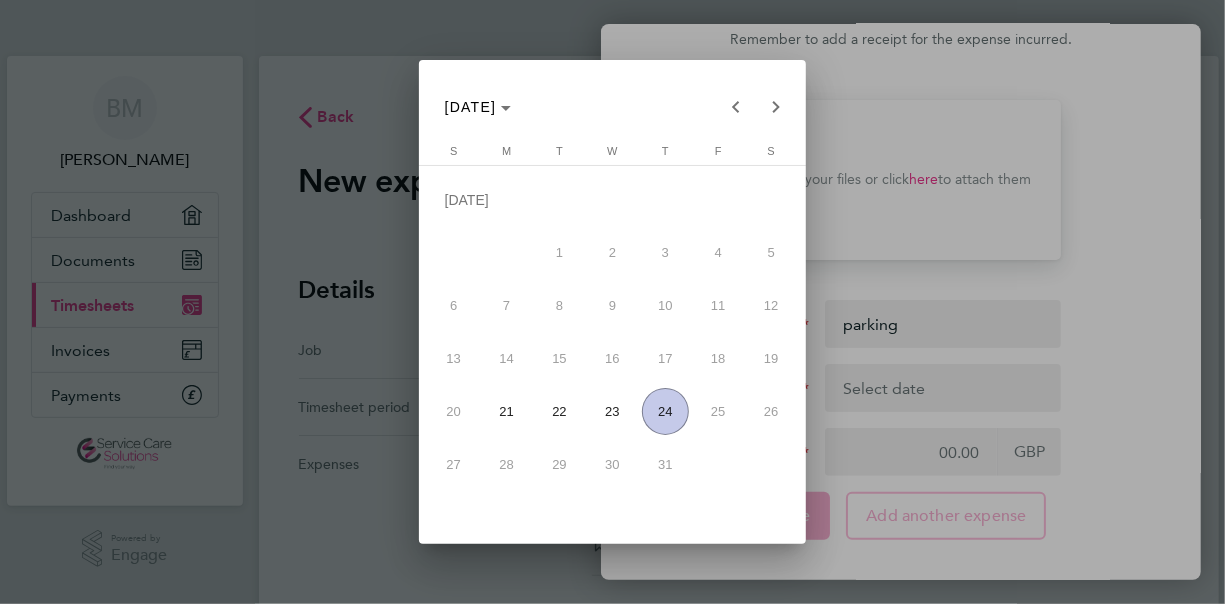 click on "23" at bounding box center [613, 412] 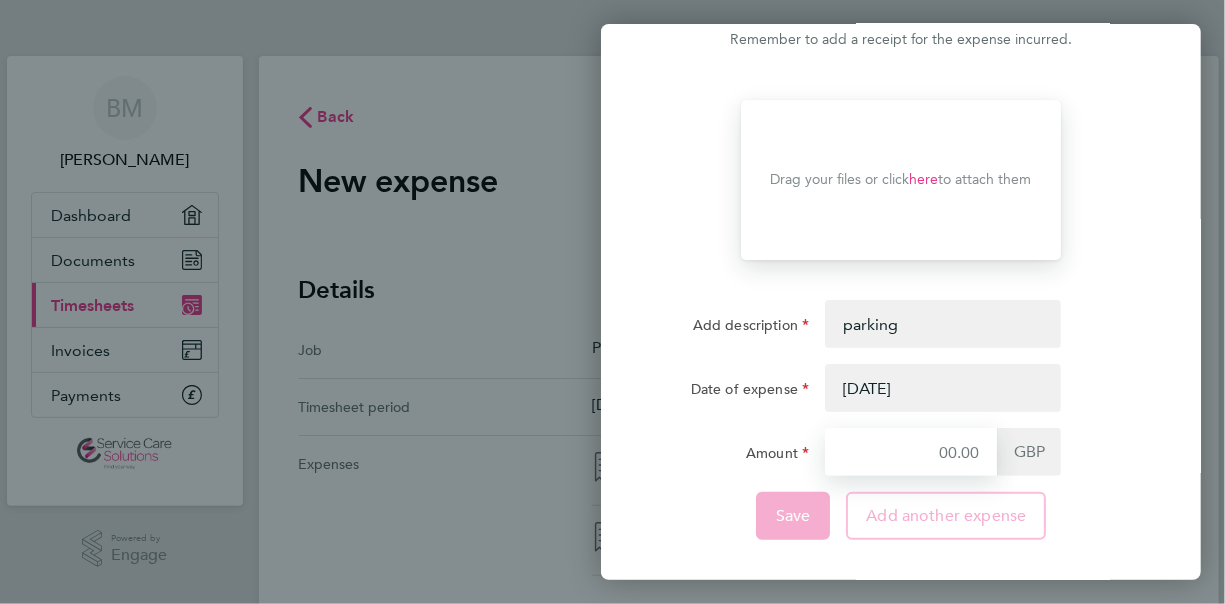 click on "Amount" at bounding box center (911, 452) 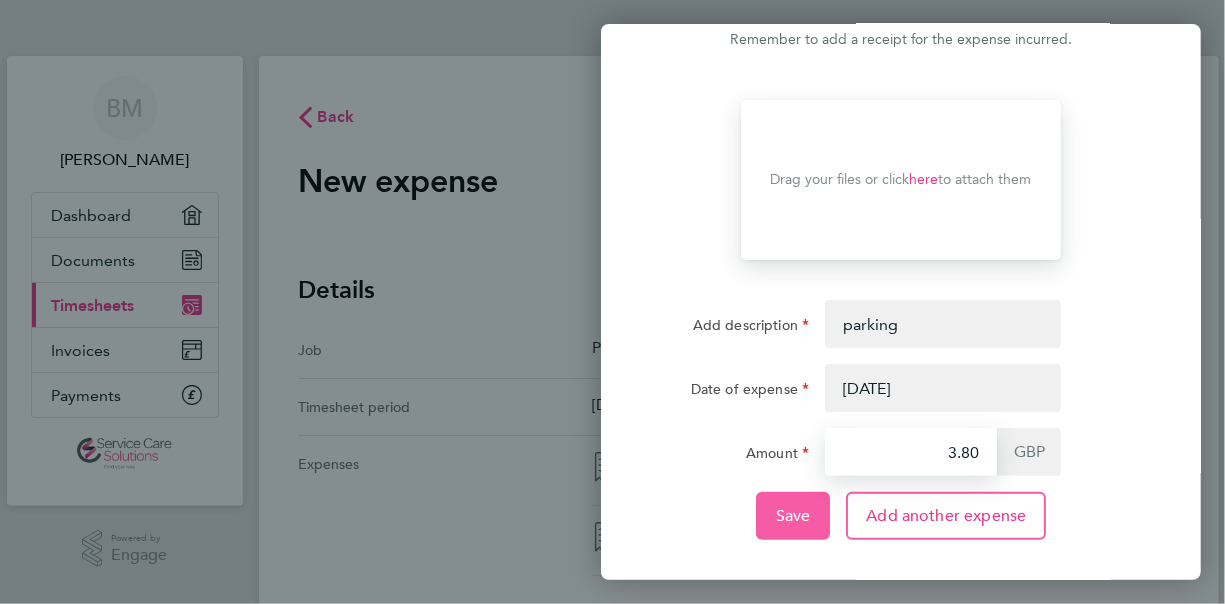 type on "3.80" 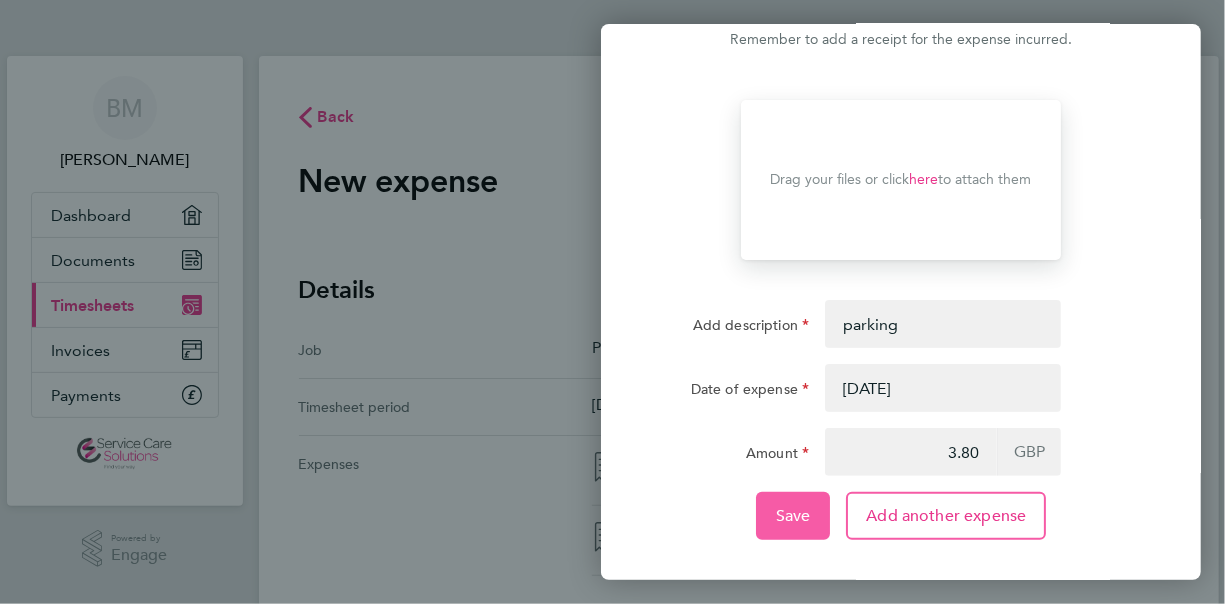 click on "Save" 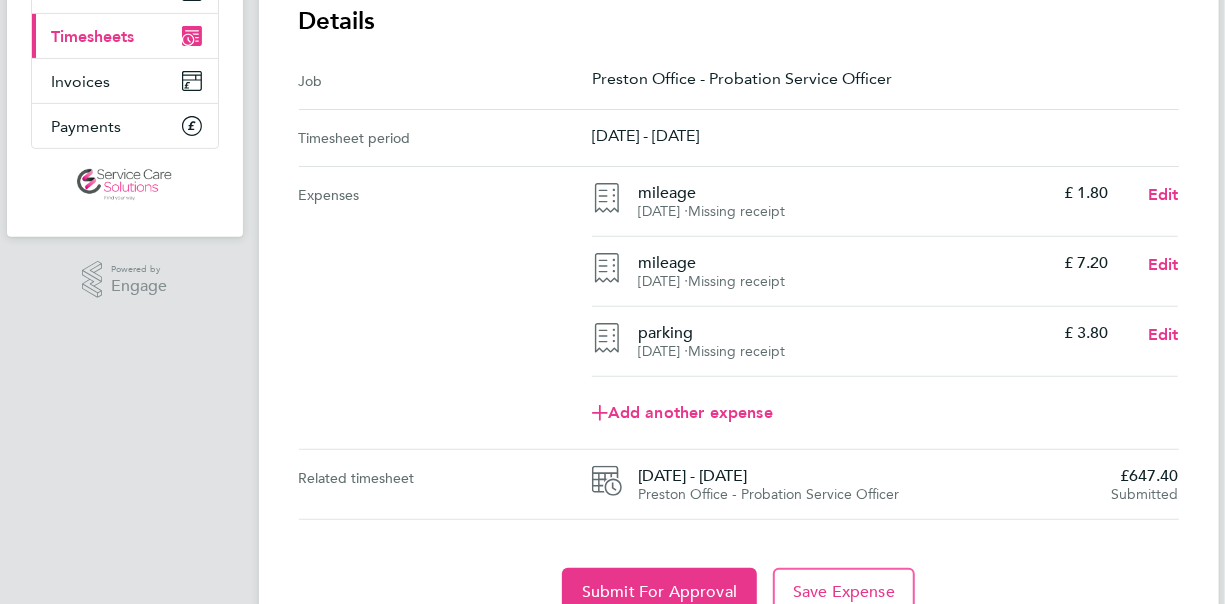 scroll, scrollTop: 300, scrollLeft: 0, axis: vertical 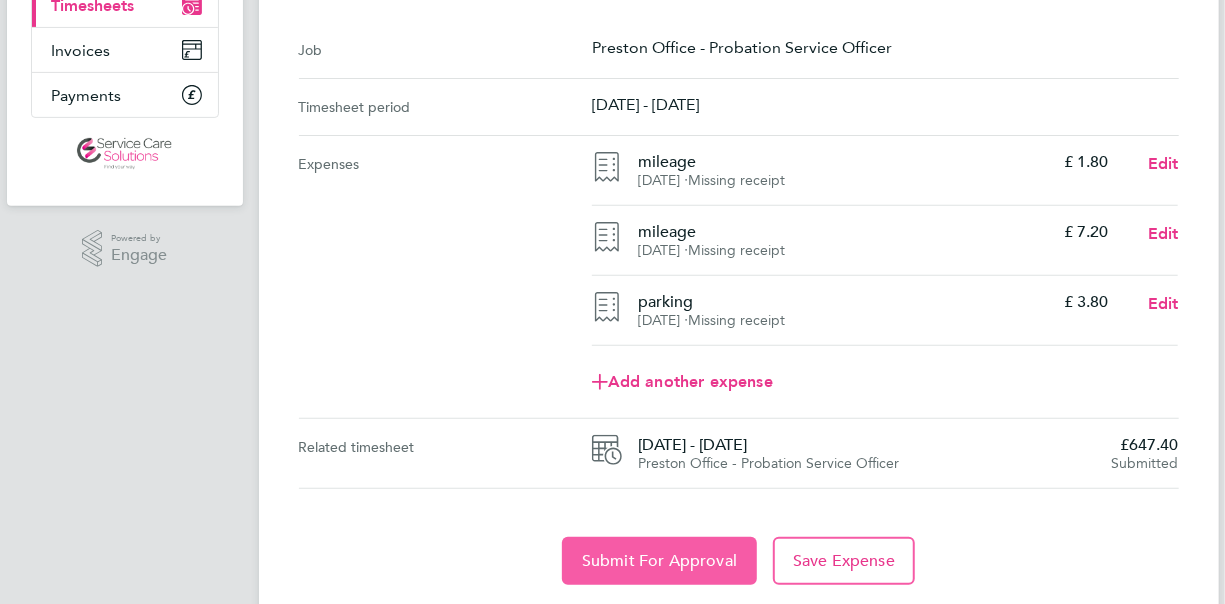 click on "Submit For Approval" 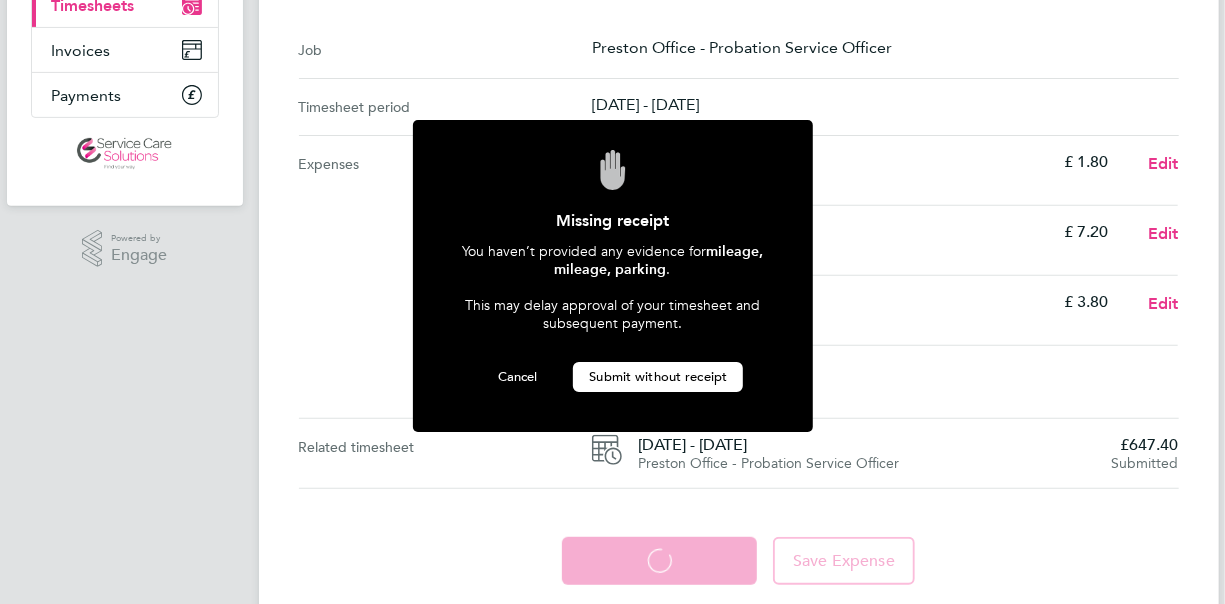 click on "Submit without receipt" 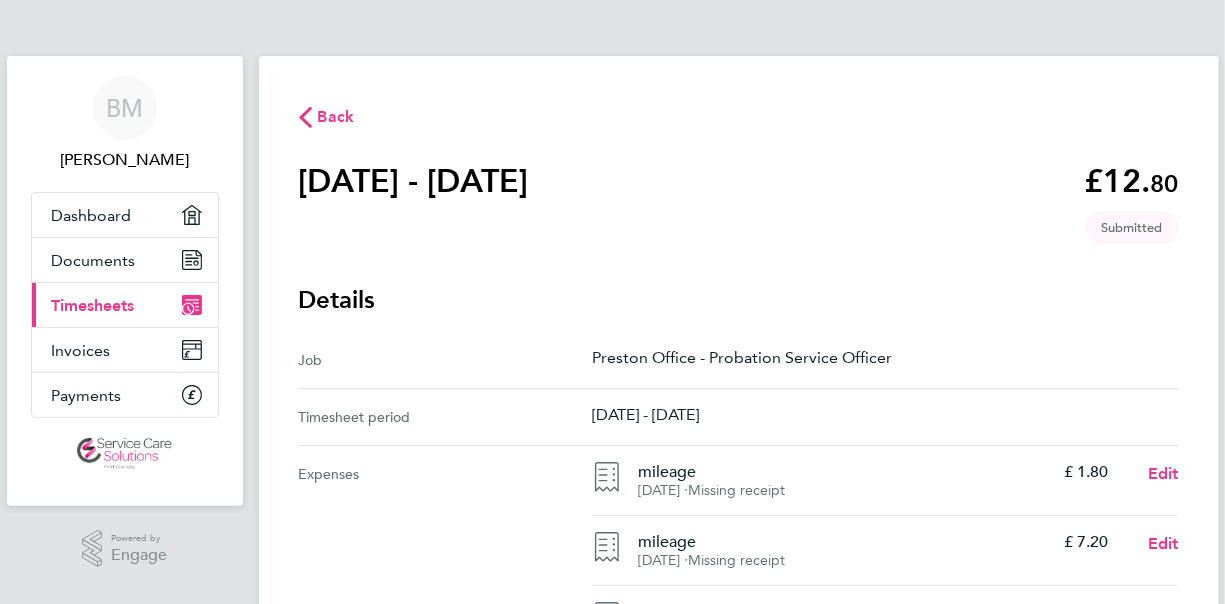 scroll, scrollTop: 0, scrollLeft: 0, axis: both 